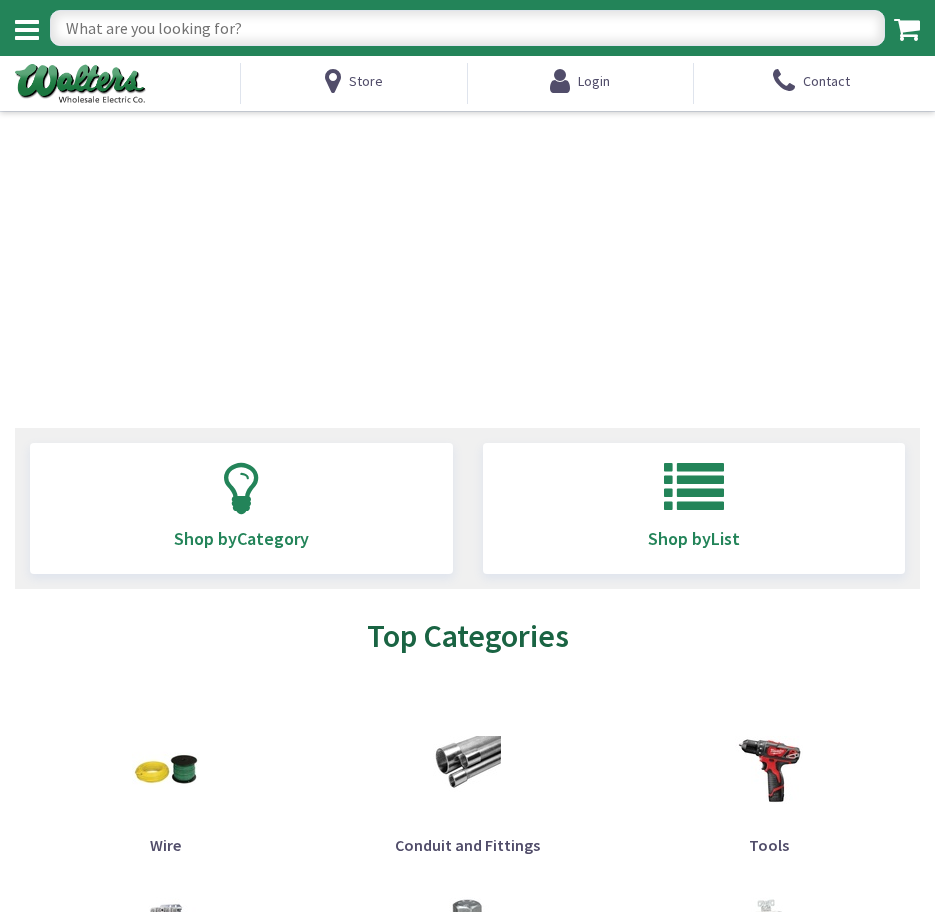 type on "[LOCATION], [NUMBER] [STREET], [CITY], [STATE] [POSTAL_CODE], USA" 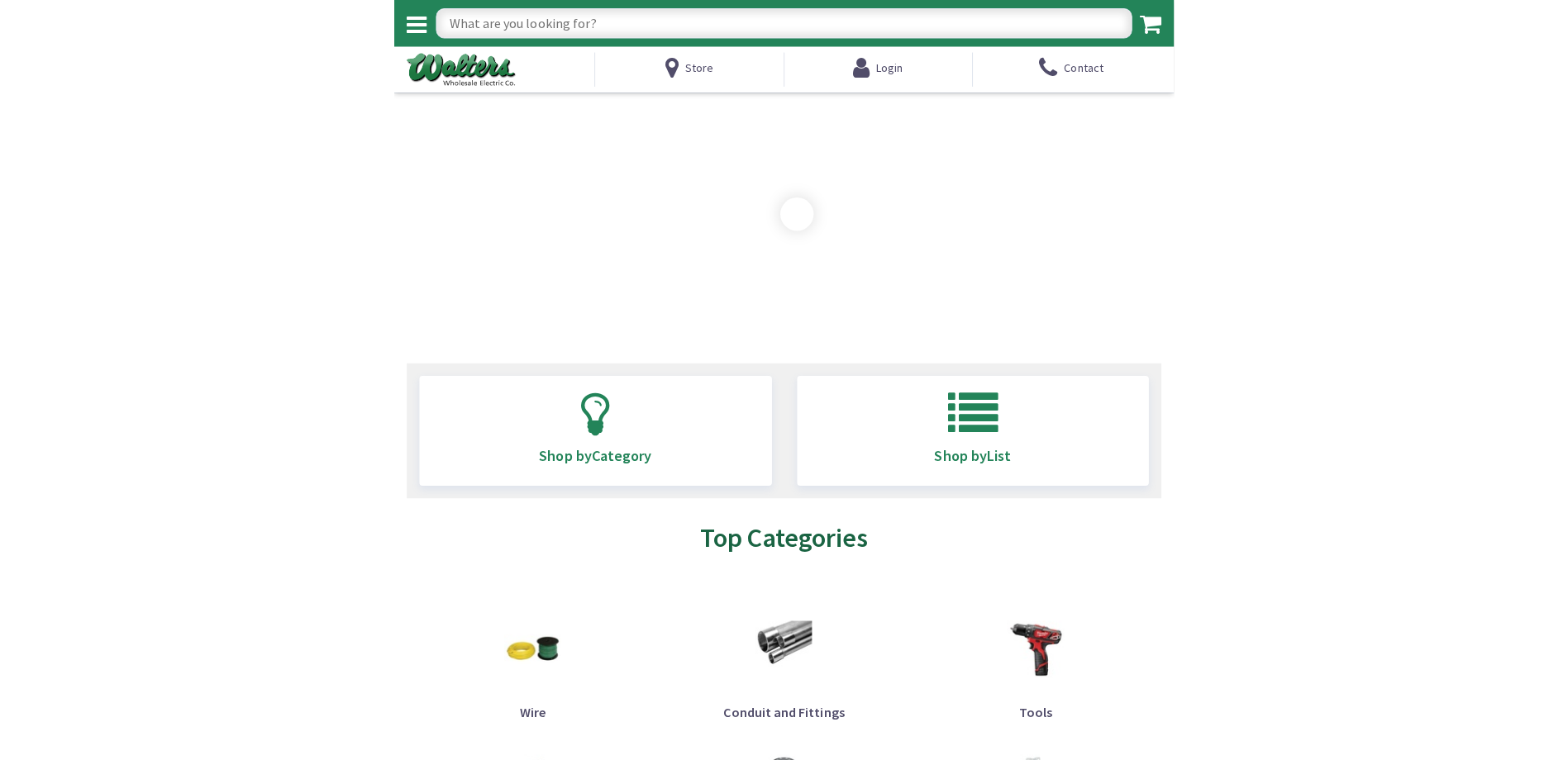 scroll, scrollTop: 0, scrollLeft: 0, axis: both 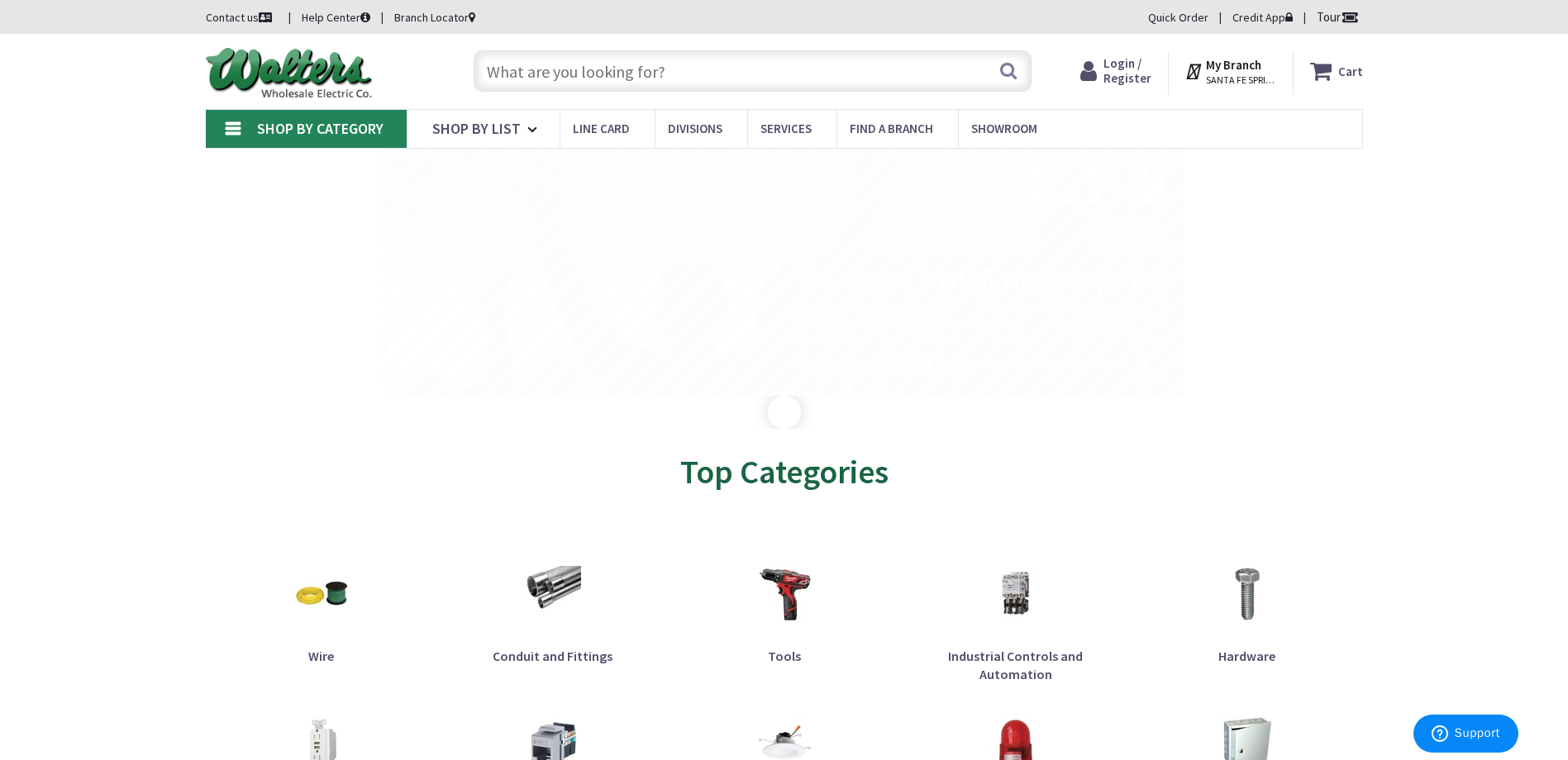 click at bounding box center (752, 71) 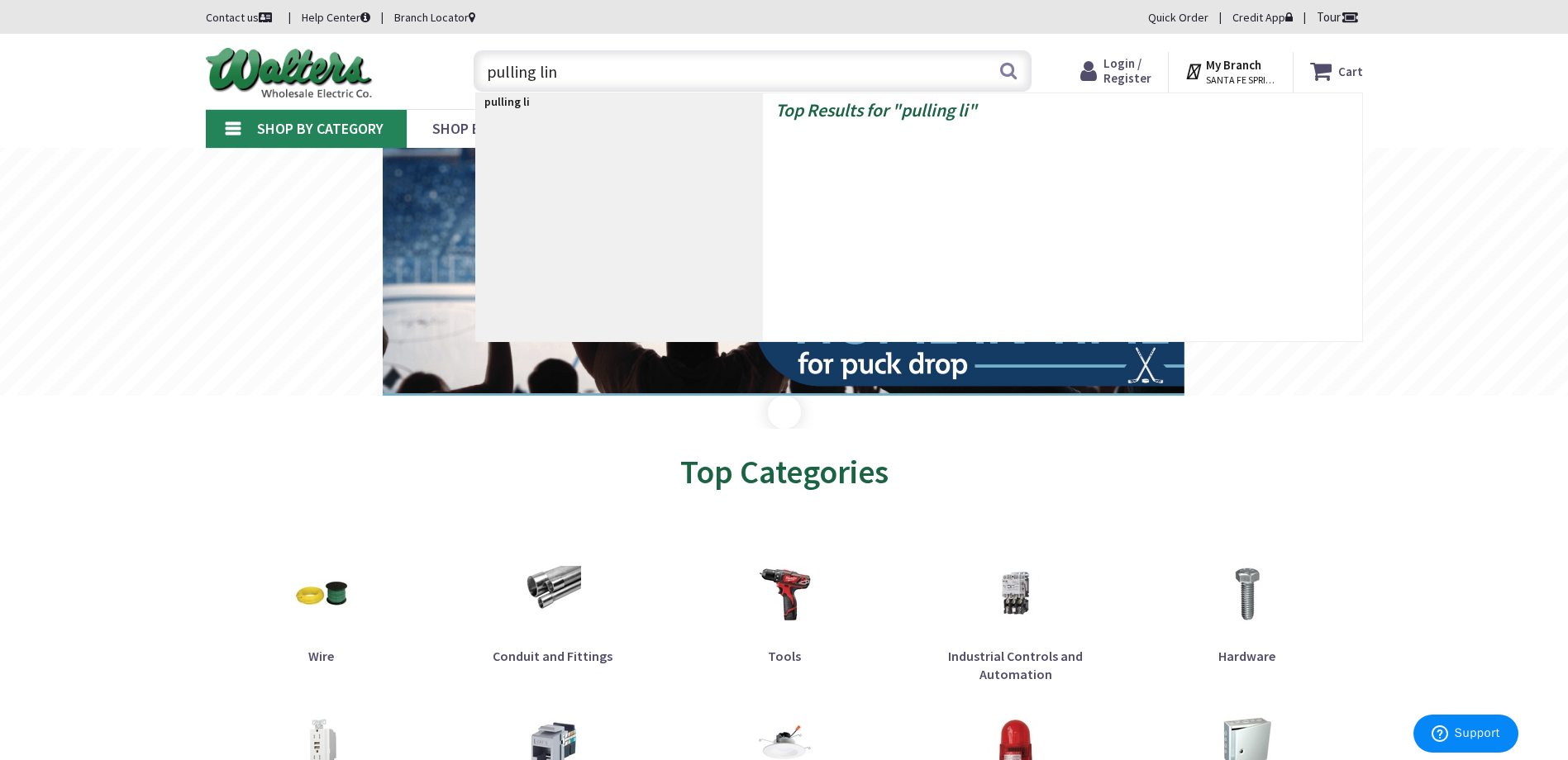 type on "pulling line" 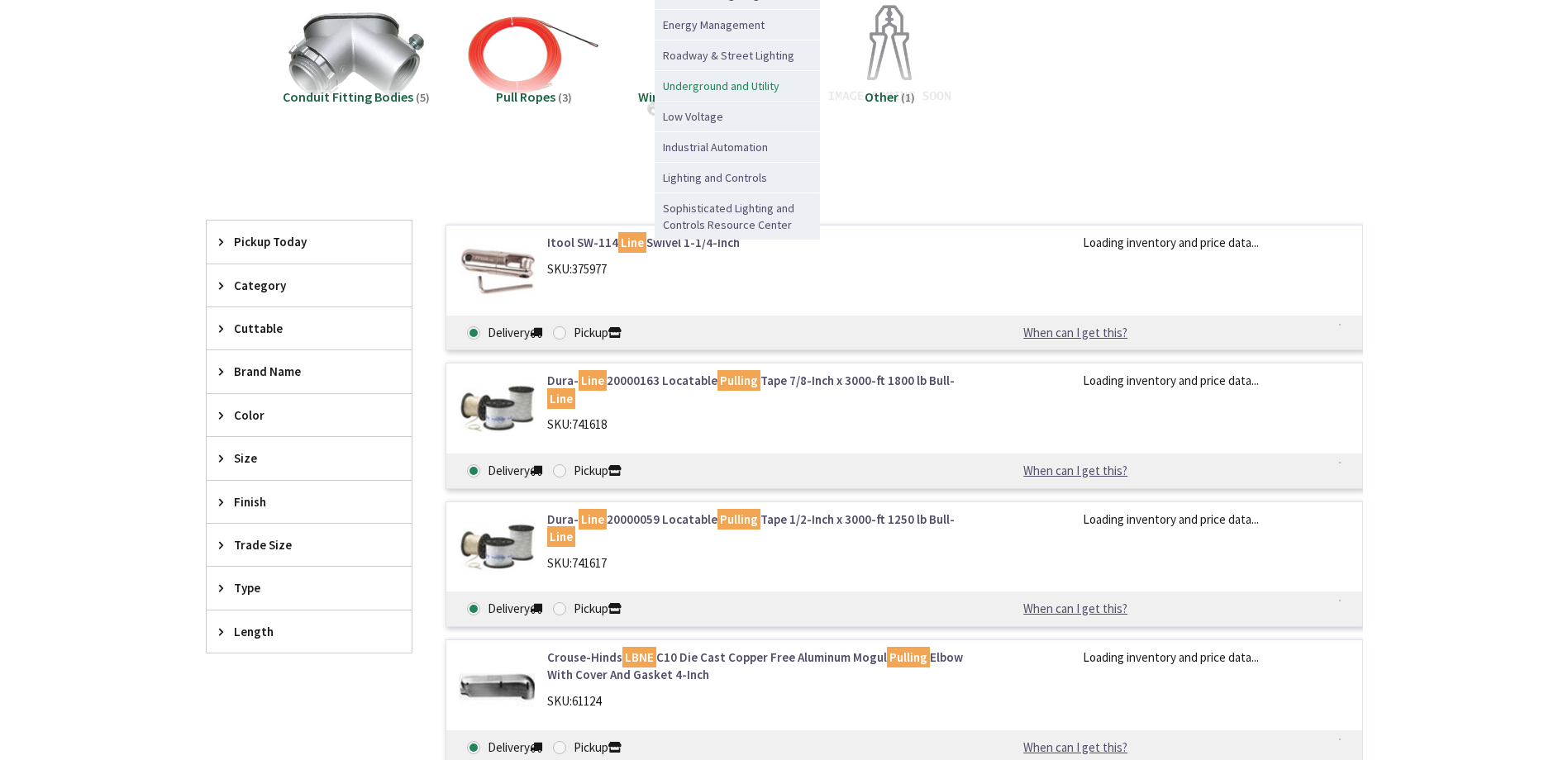 scroll, scrollTop: 0, scrollLeft: 0, axis: both 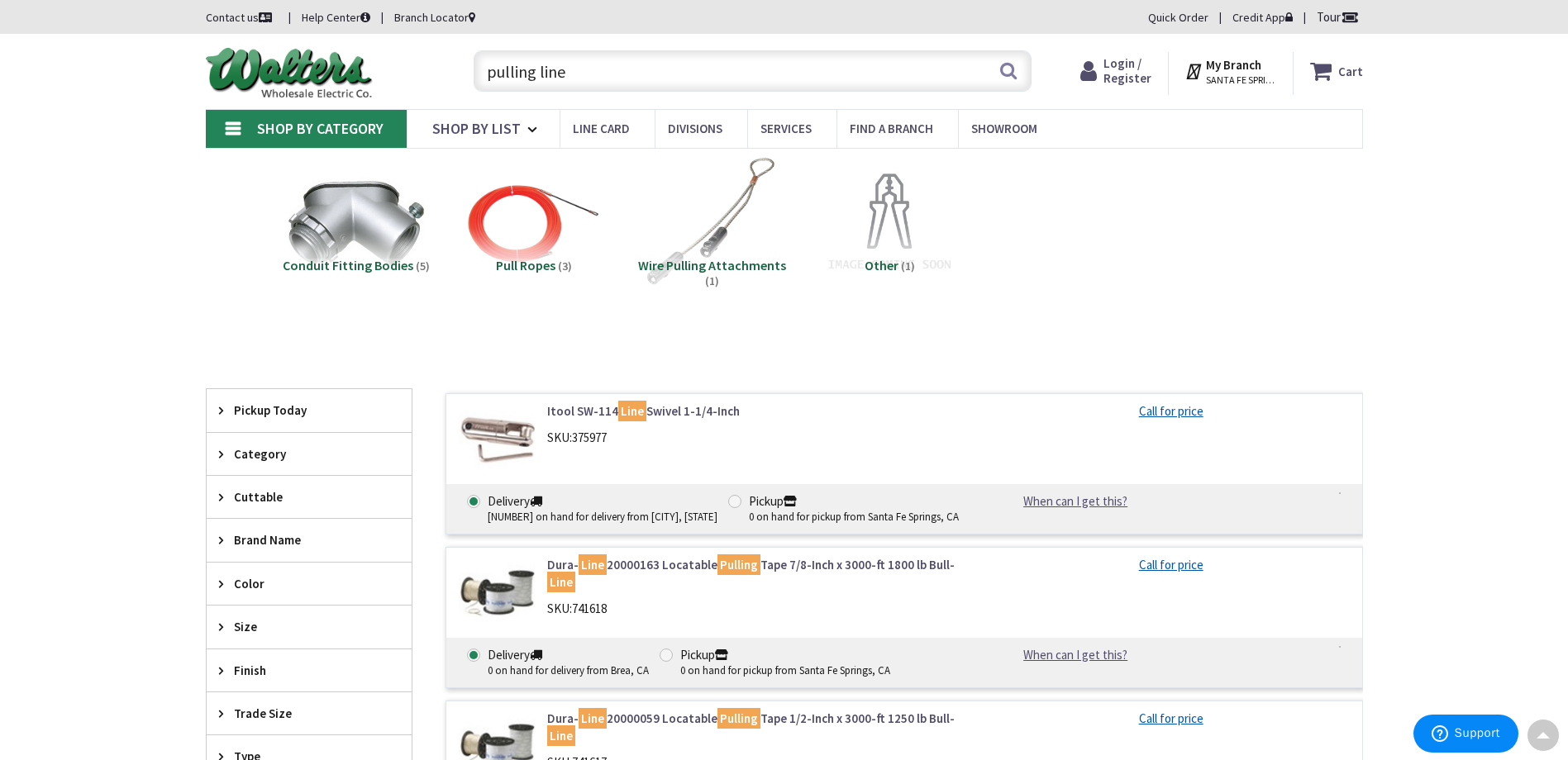drag, startPoint x: 335, startPoint y: 361, endPoint x: 303, endPoint y: 87, distance: 275.86228 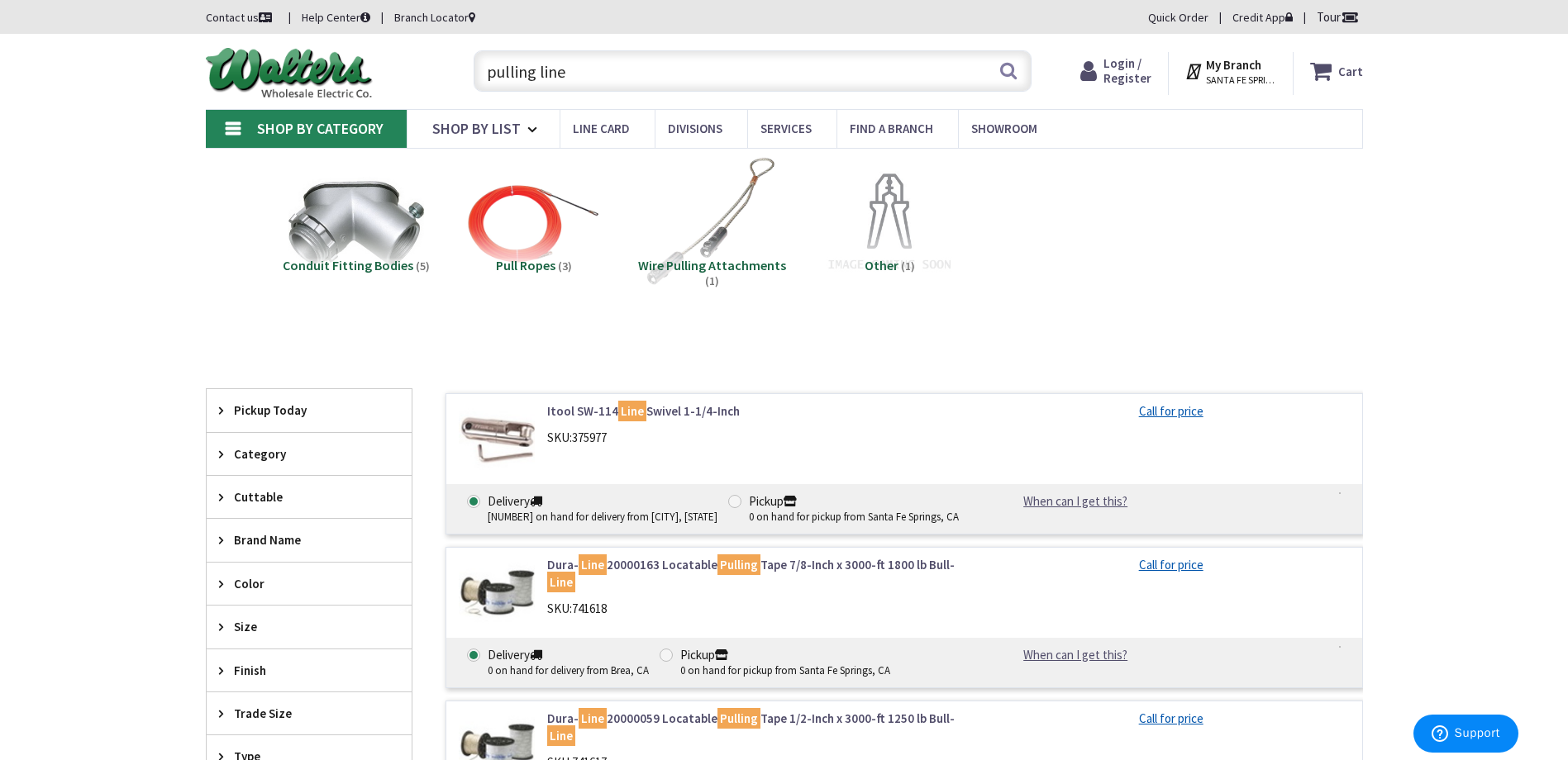 click on "pulling line" at bounding box center [752, 71] 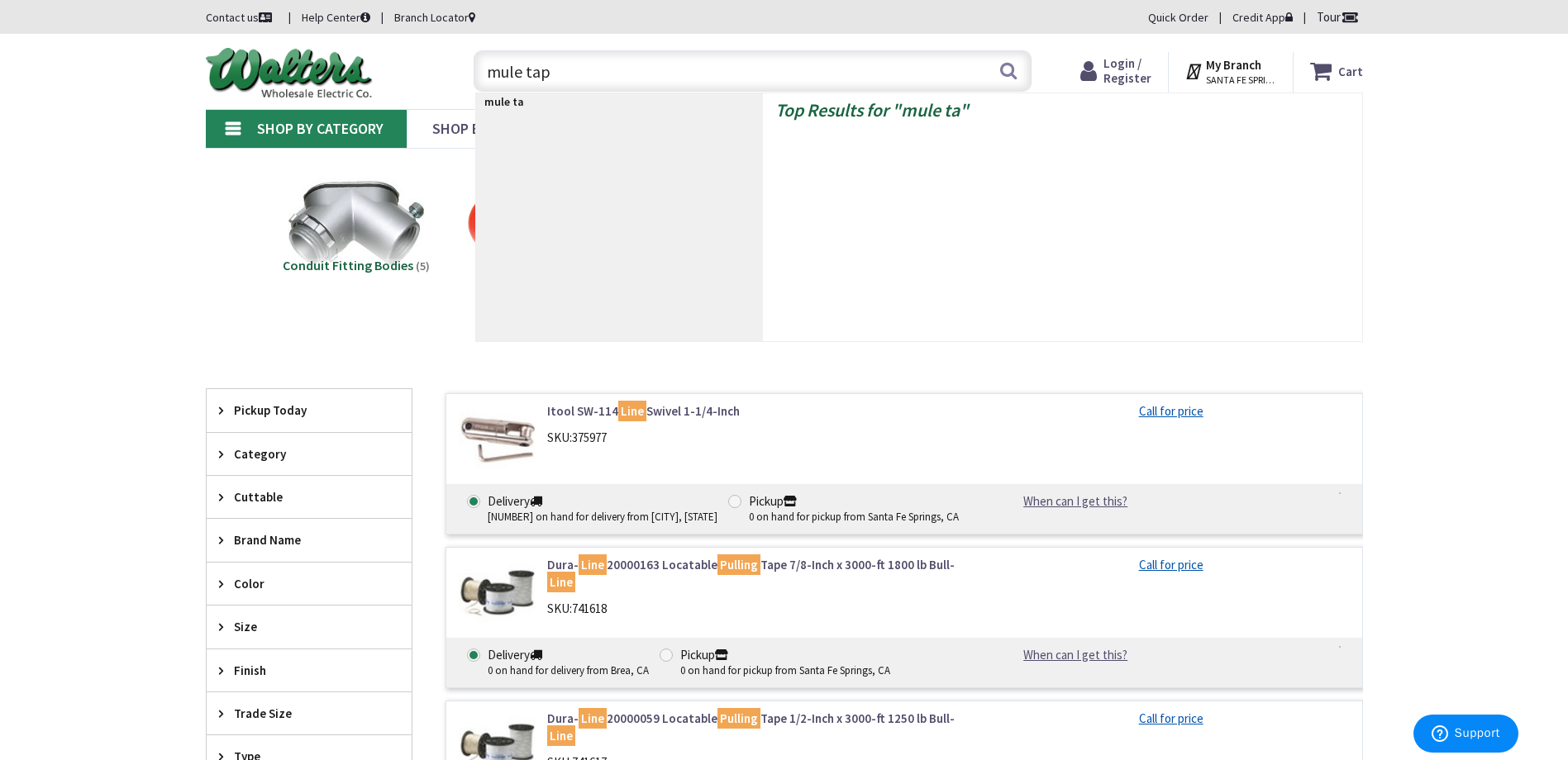 type on "mule tape" 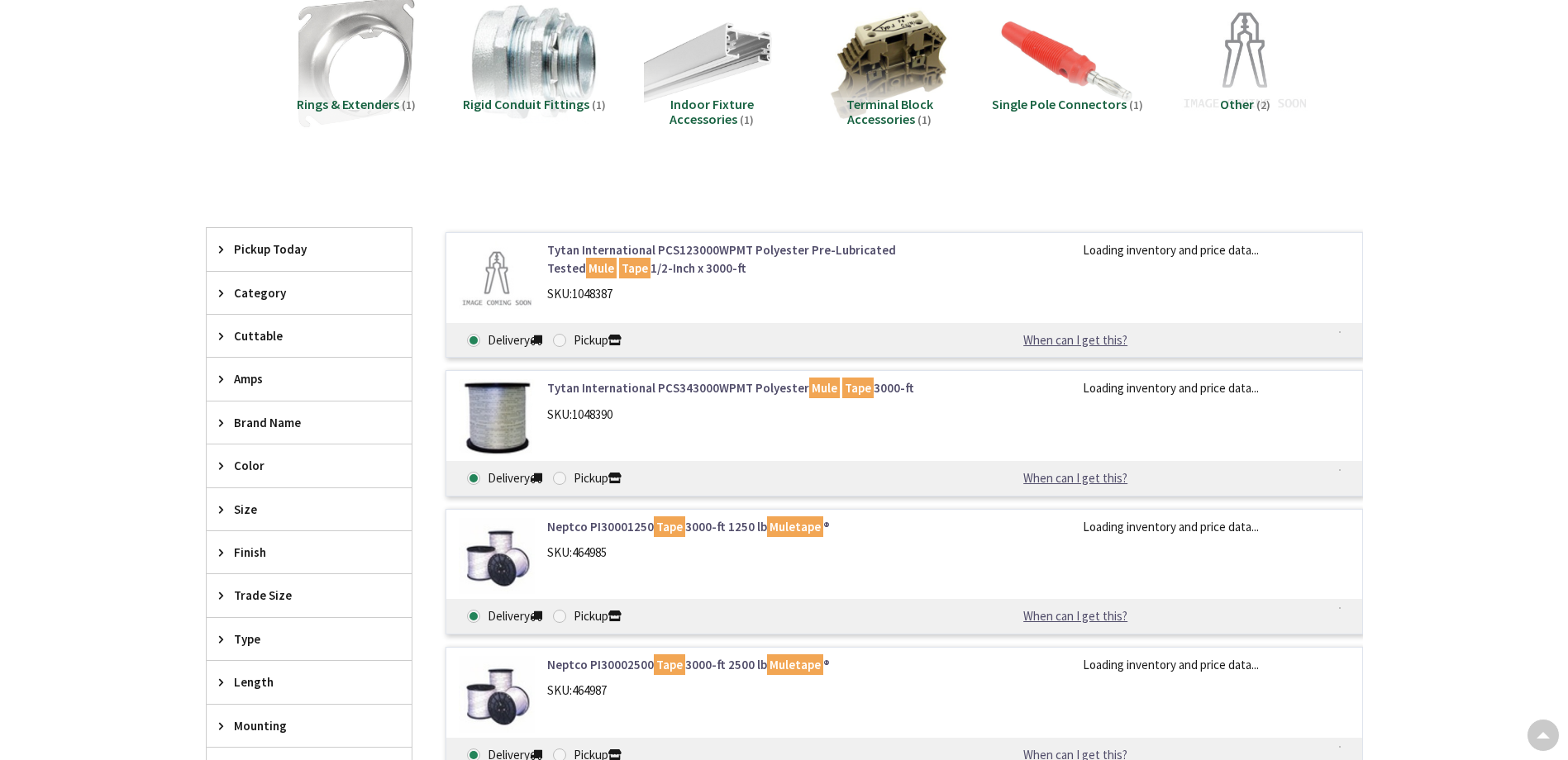scroll, scrollTop: 330, scrollLeft: 0, axis: vertical 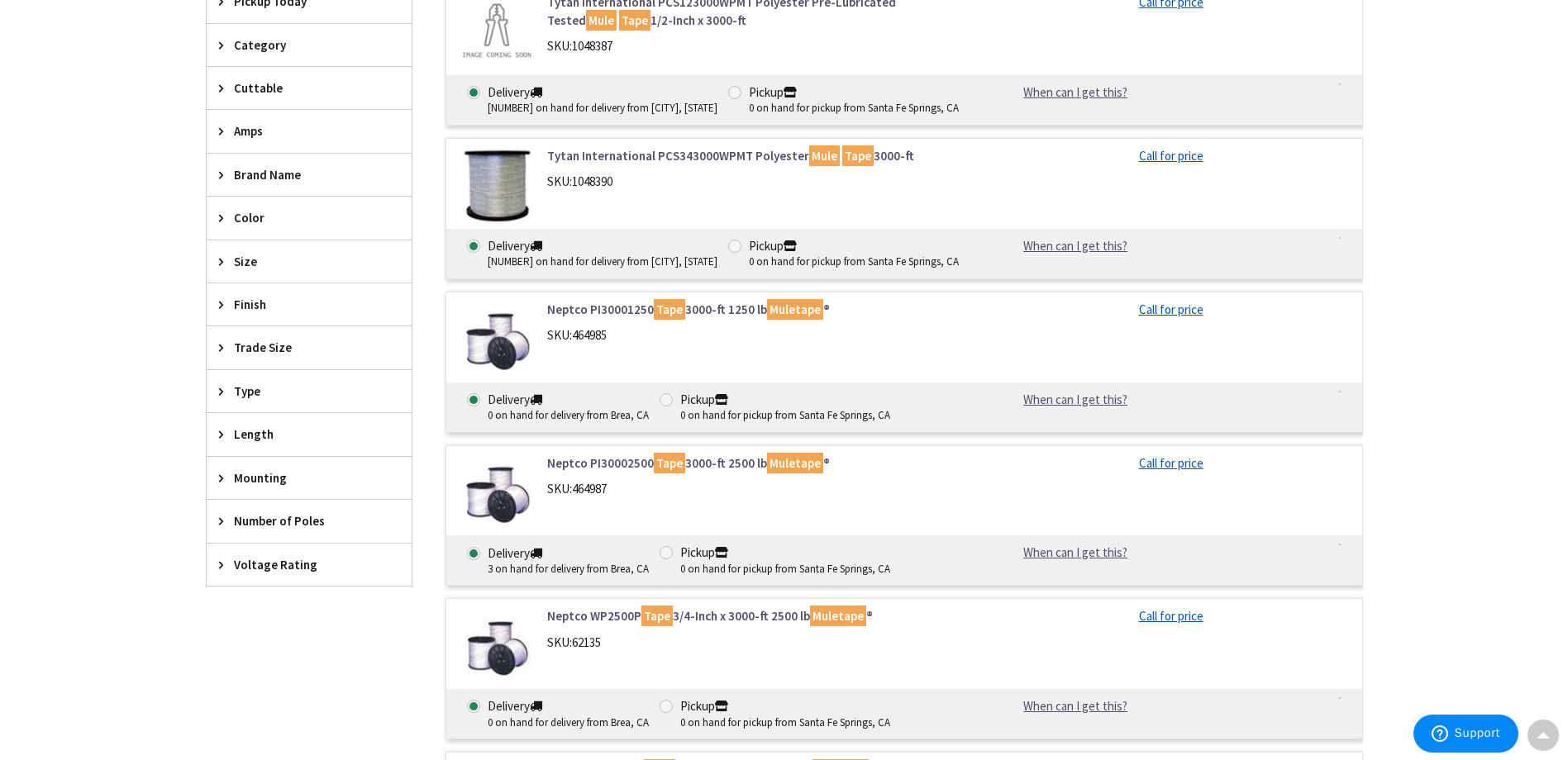 click on "Tytan International PCS343000WPMT Polyester  Mule   Tape  3000-ft" at bounding box center (757, 155) 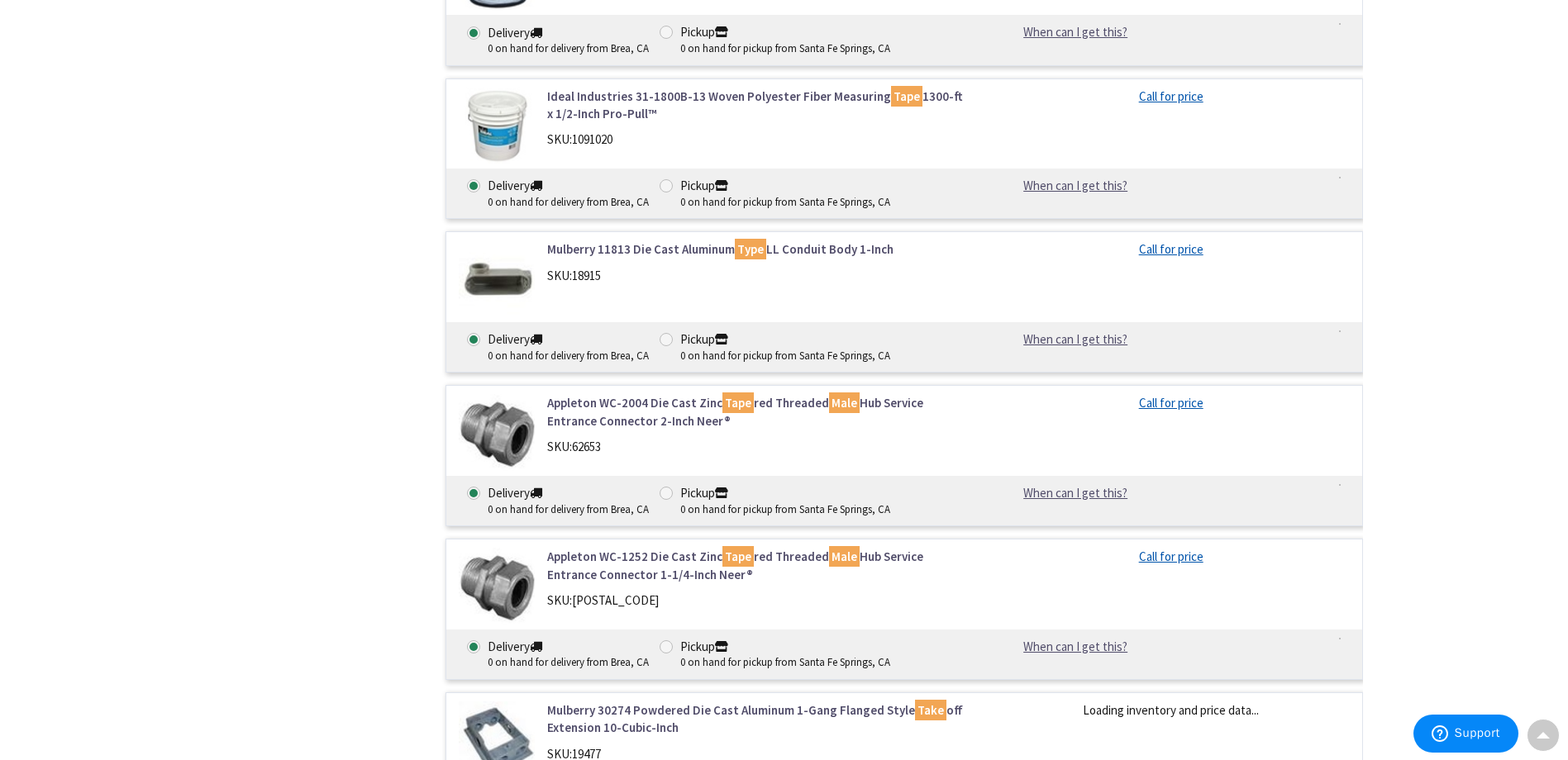 scroll, scrollTop: 2478, scrollLeft: 0, axis: vertical 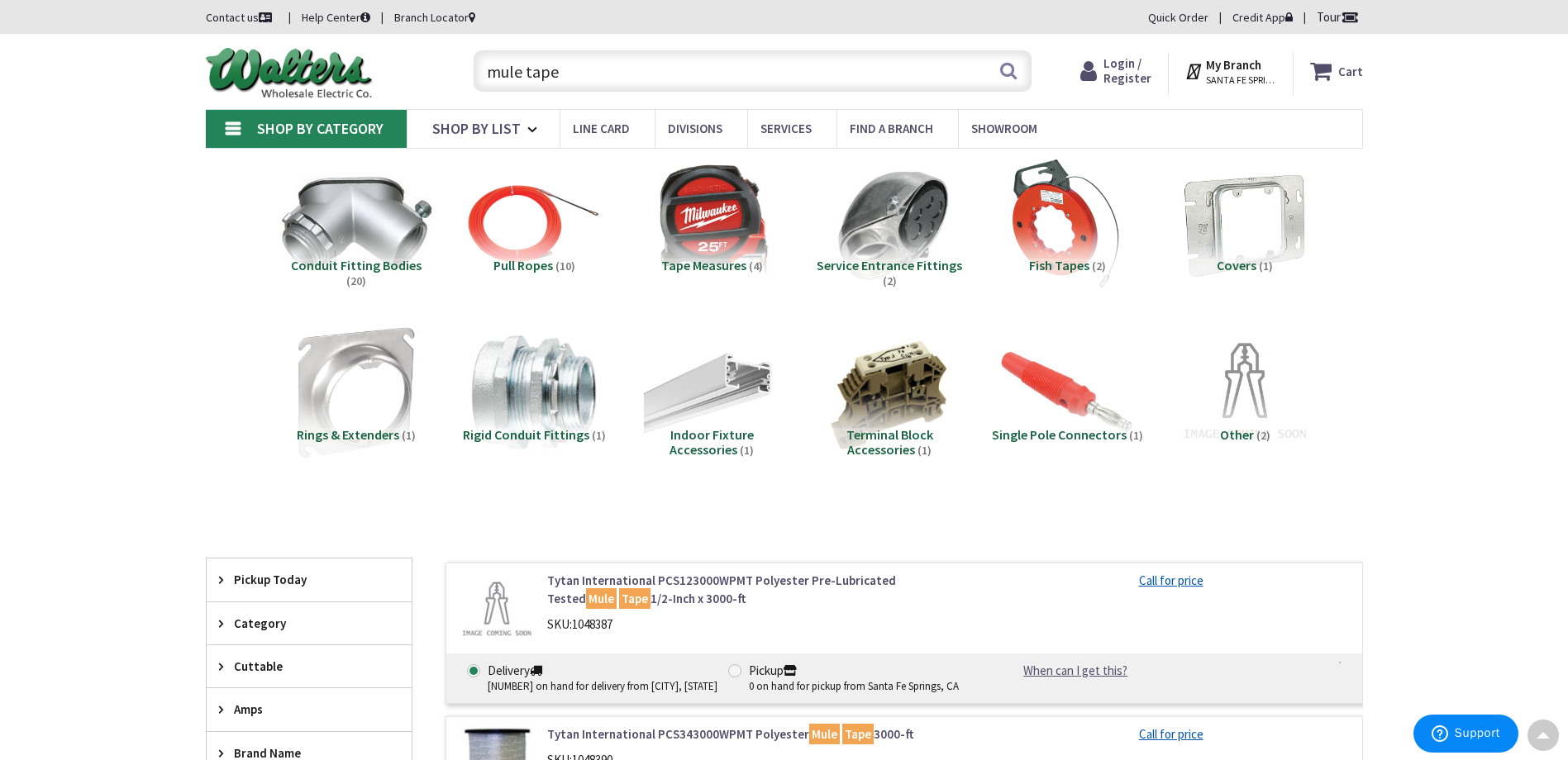 drag, startPoint x: 369, startPoint y: 516, endPoint x: 355, endPoint y: 212, distance: 304.3222 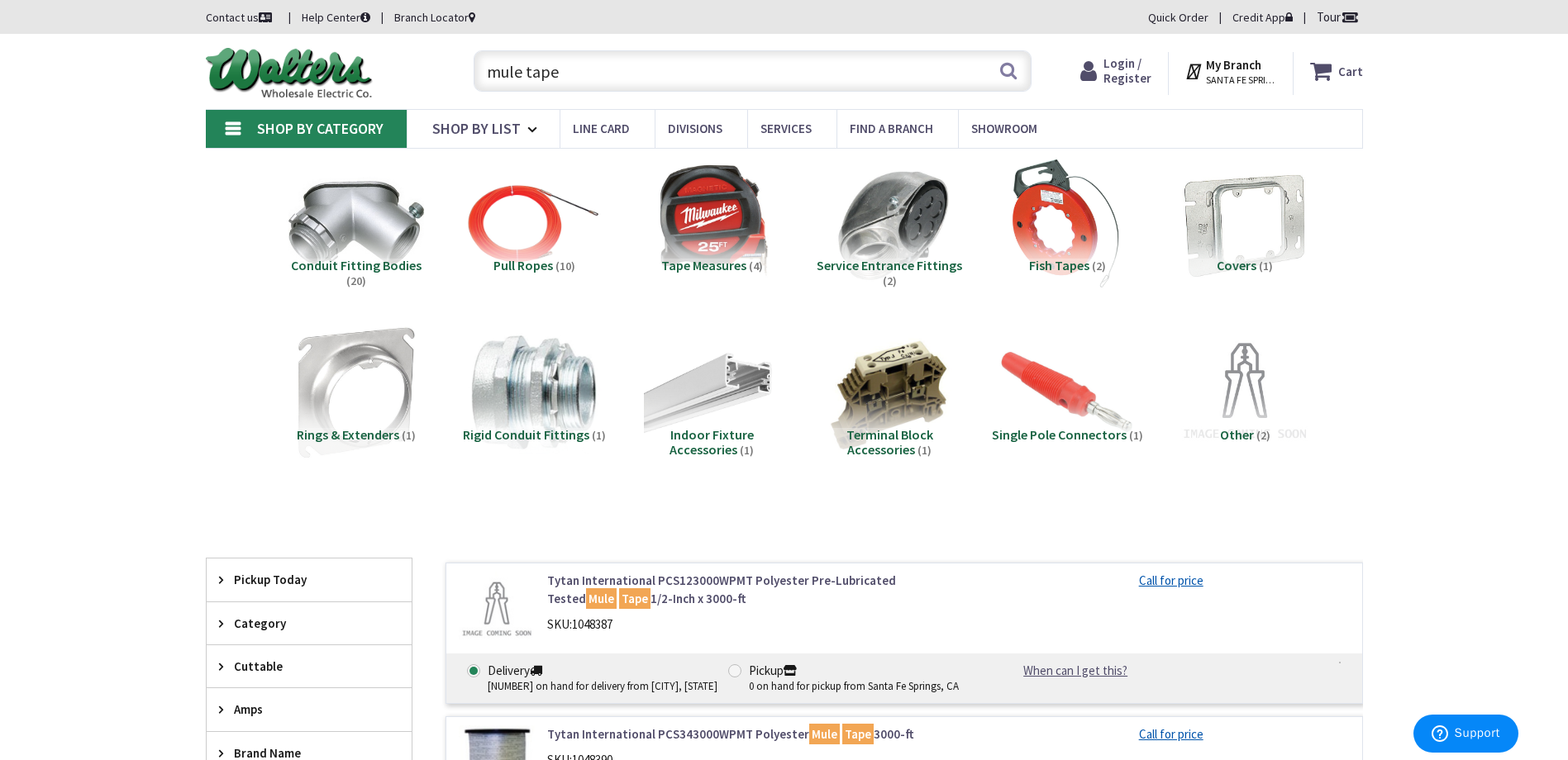 click on "mule tape" at bounding box center [752, 71] 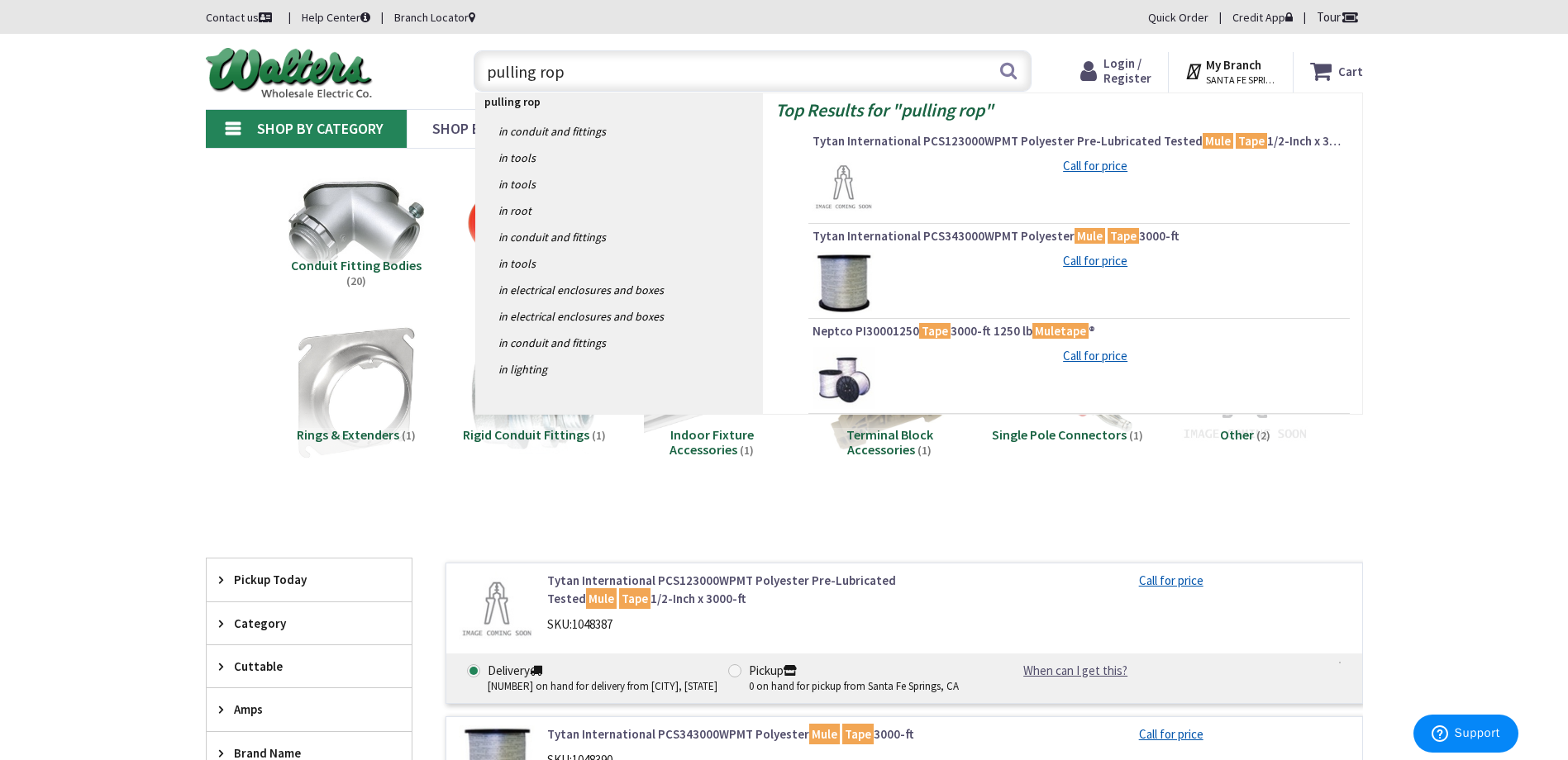 type on "pulling rope" 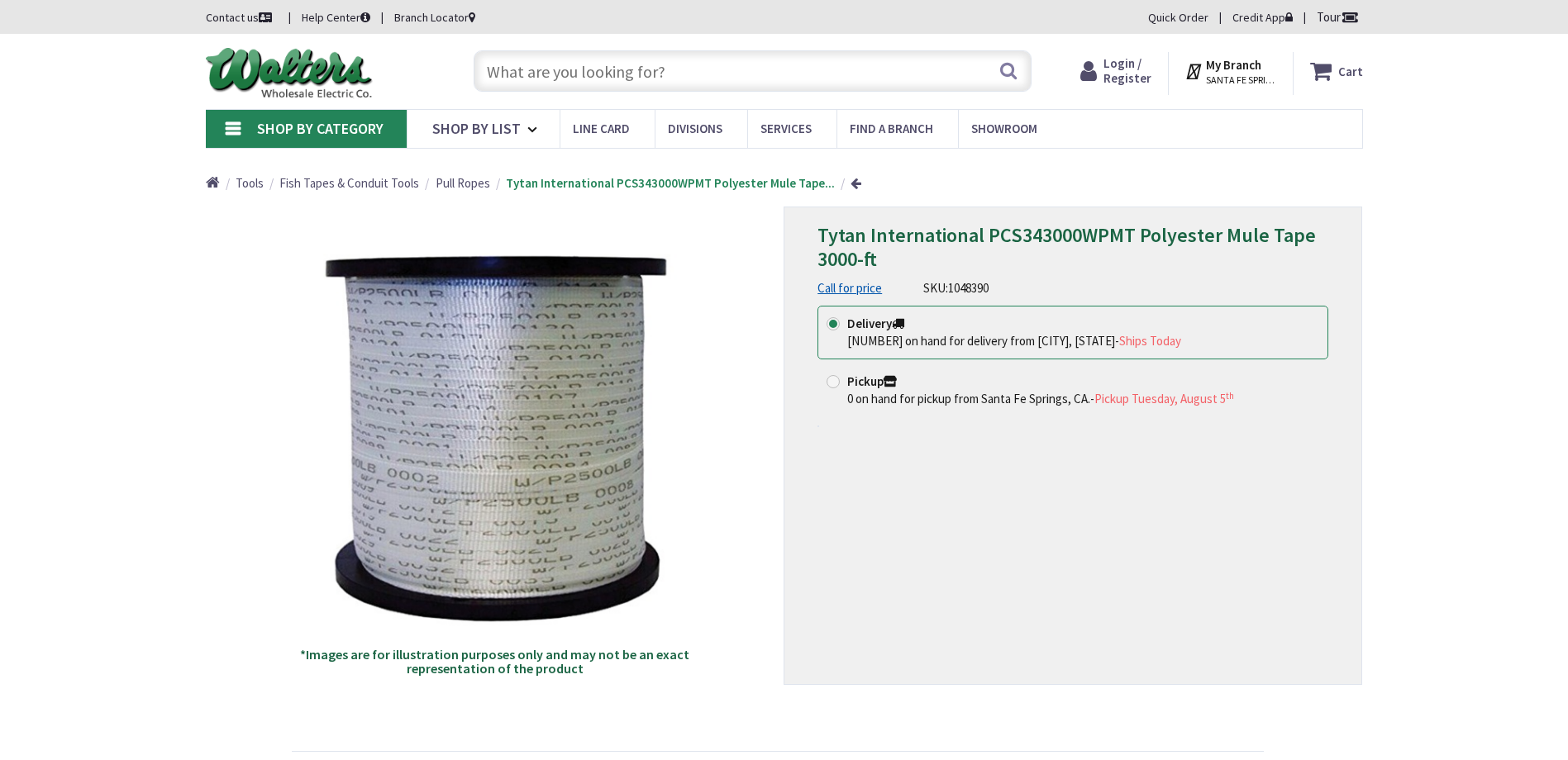 scroll, scrollTop: 0, scrollLeft: 0, axis: both 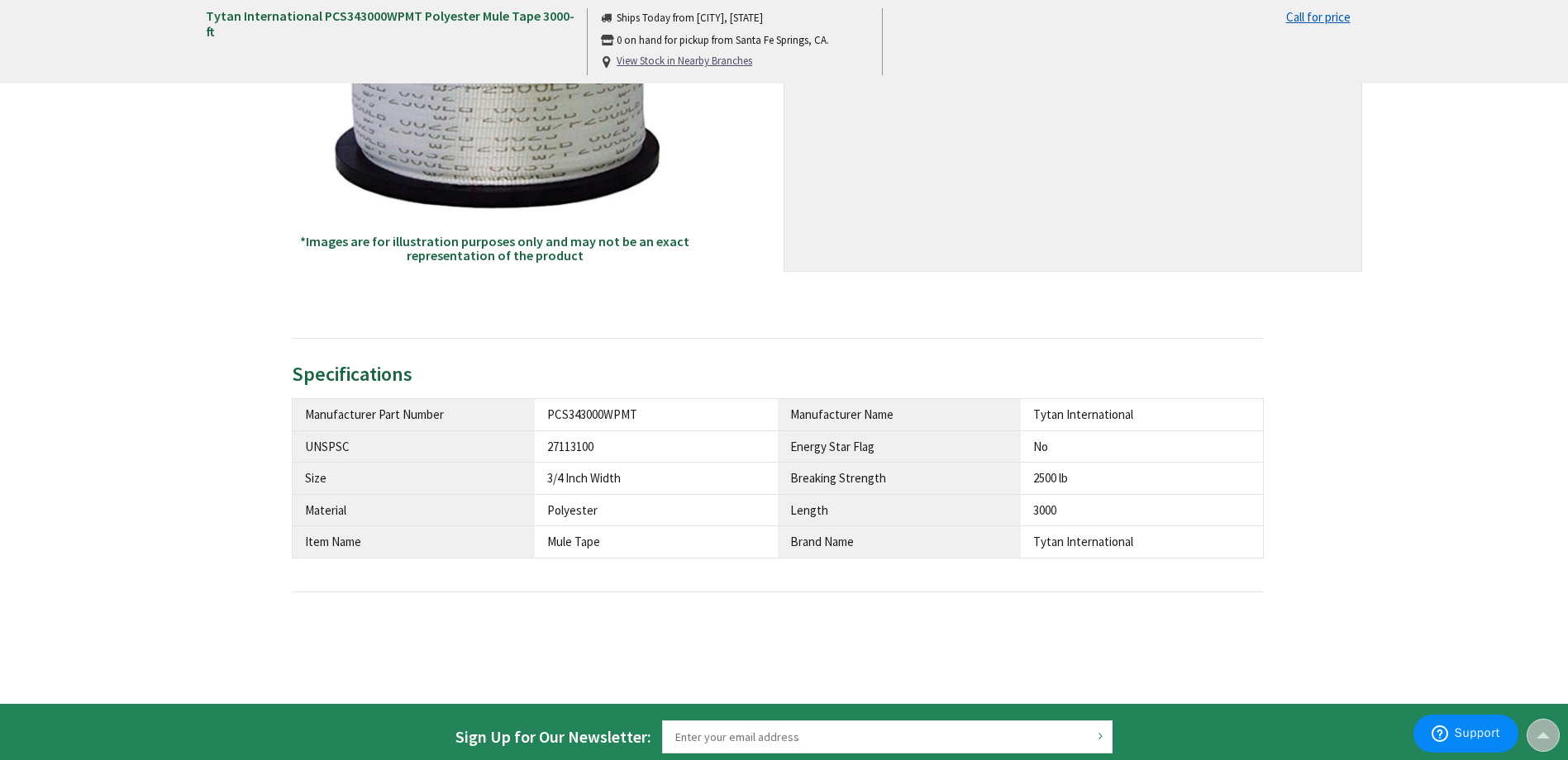 click on "2500 lb" at bounding box center [1141, 477] 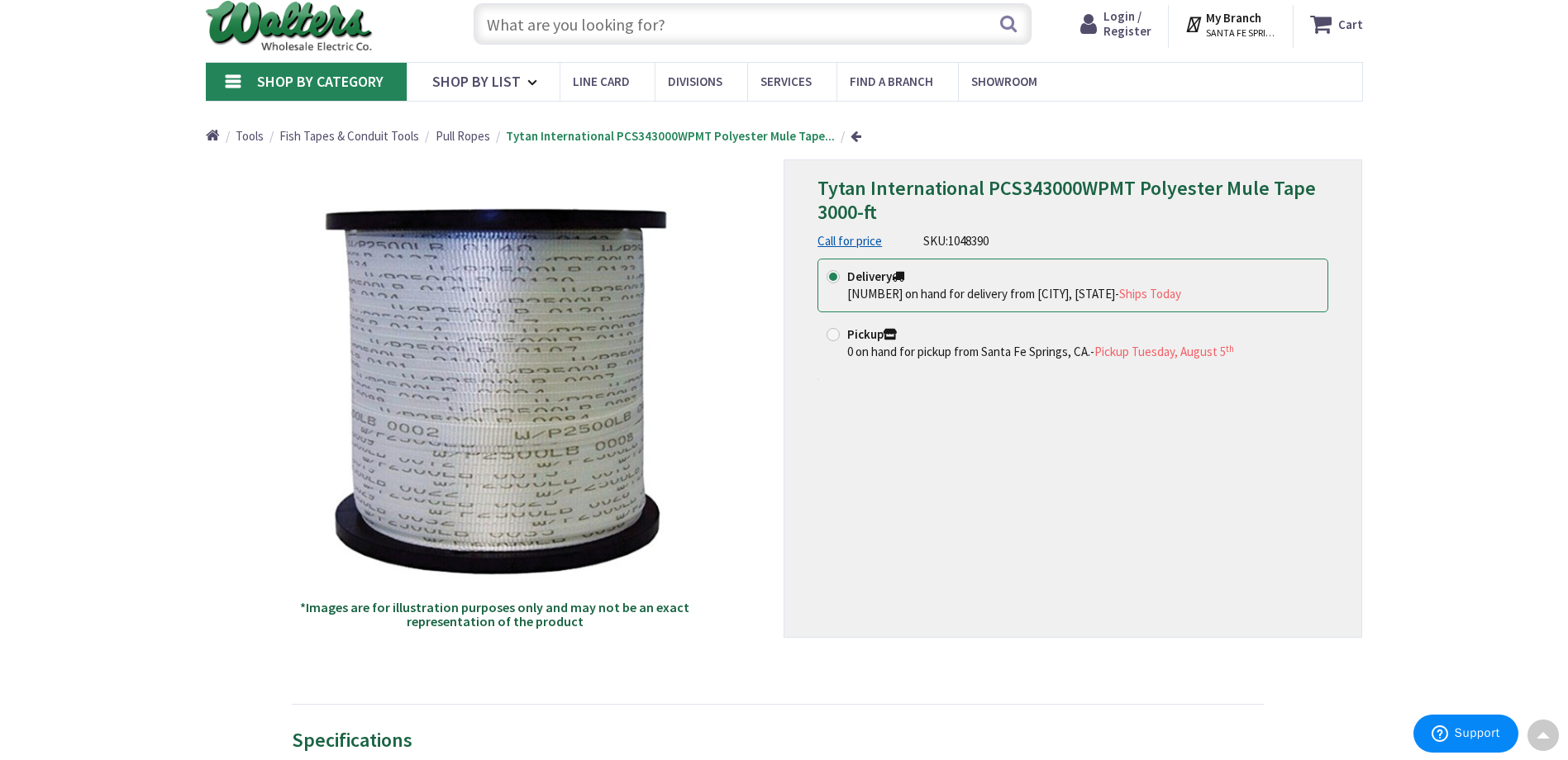 scroll, scrollTop: 0, scrollLeft: 0, axis: both 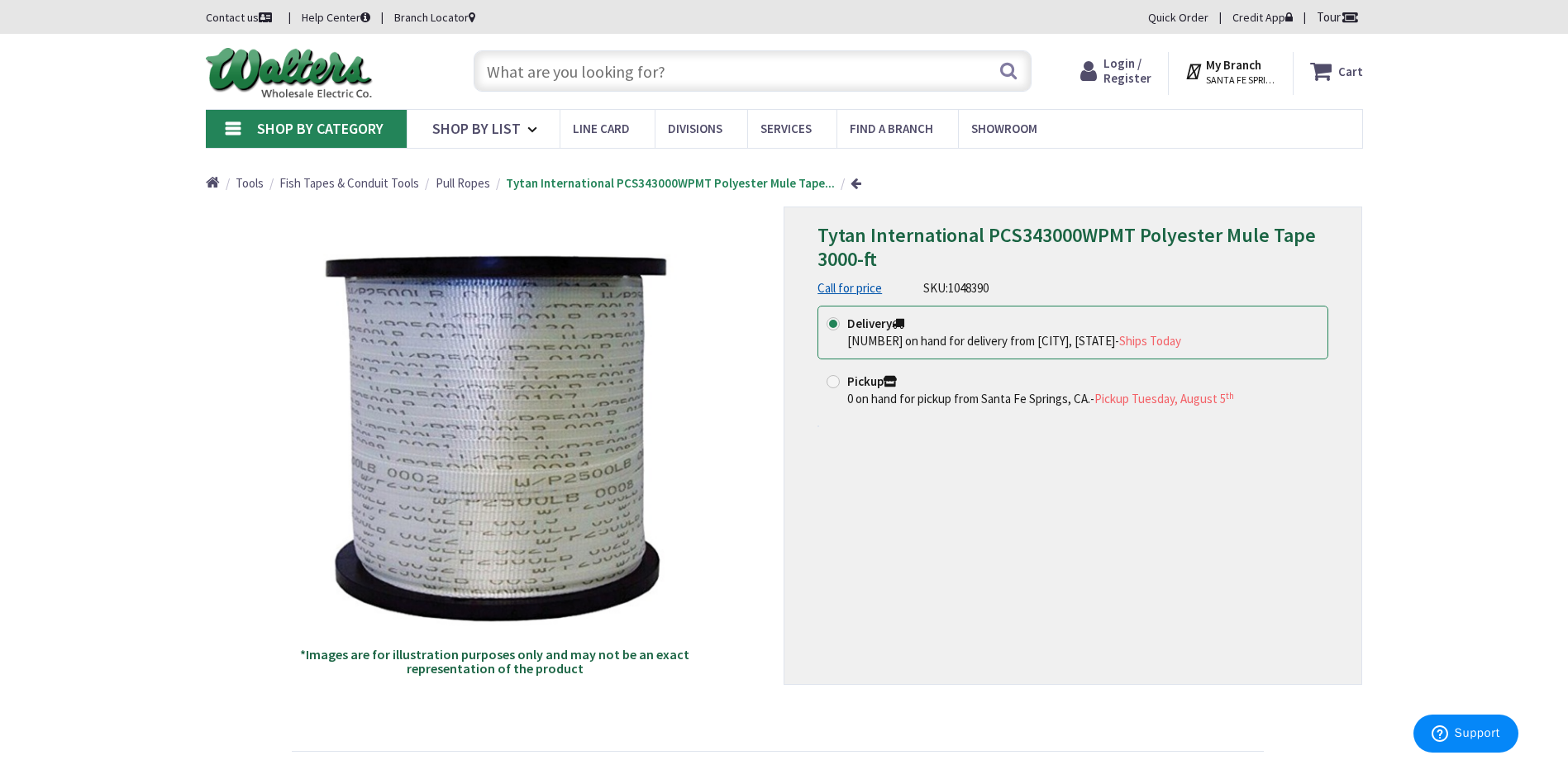 click on "Search" at bounding box center (748, 70) 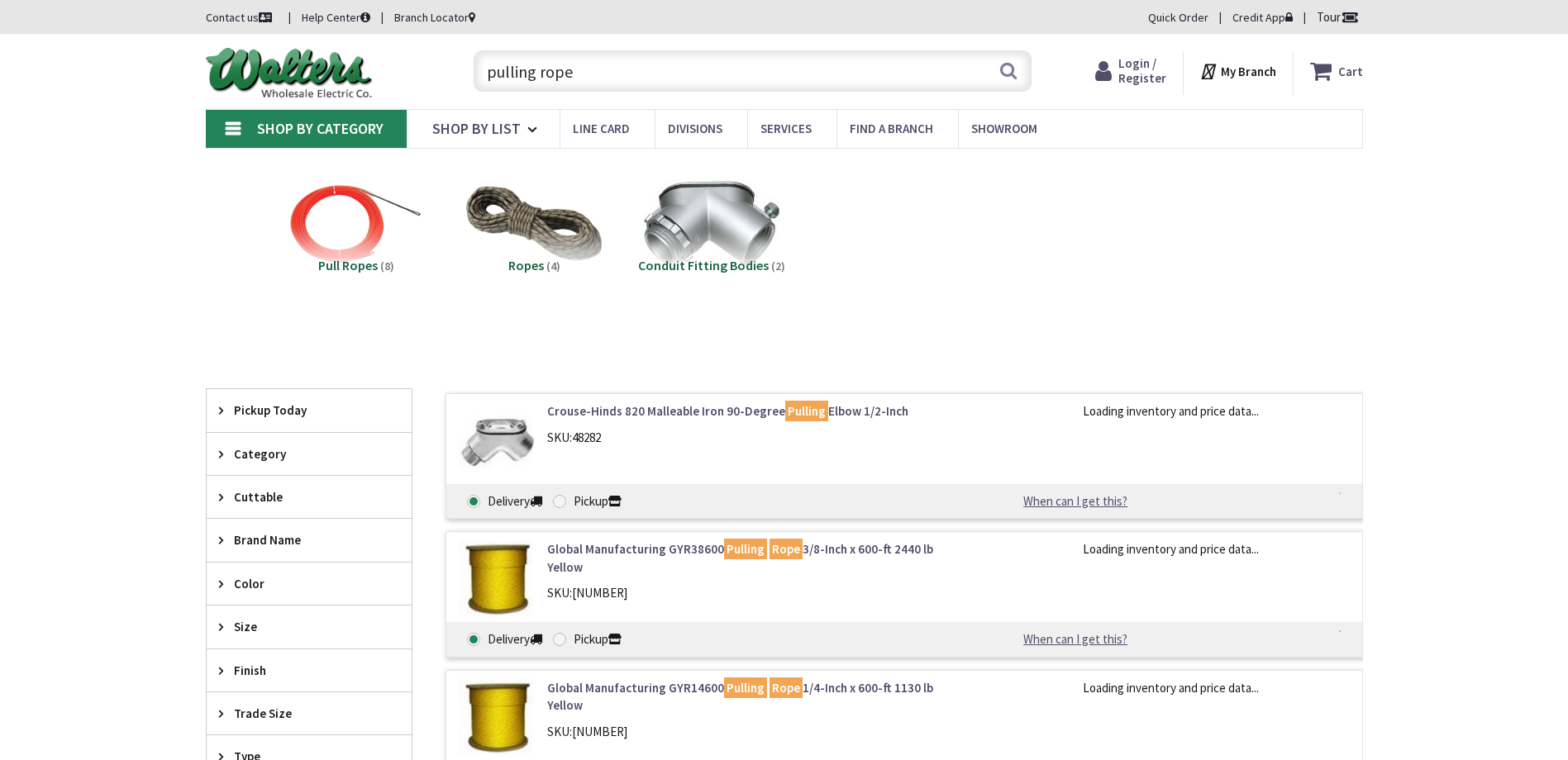 scroll, scrollTop: 0, scrollLeft: 0, axis: both 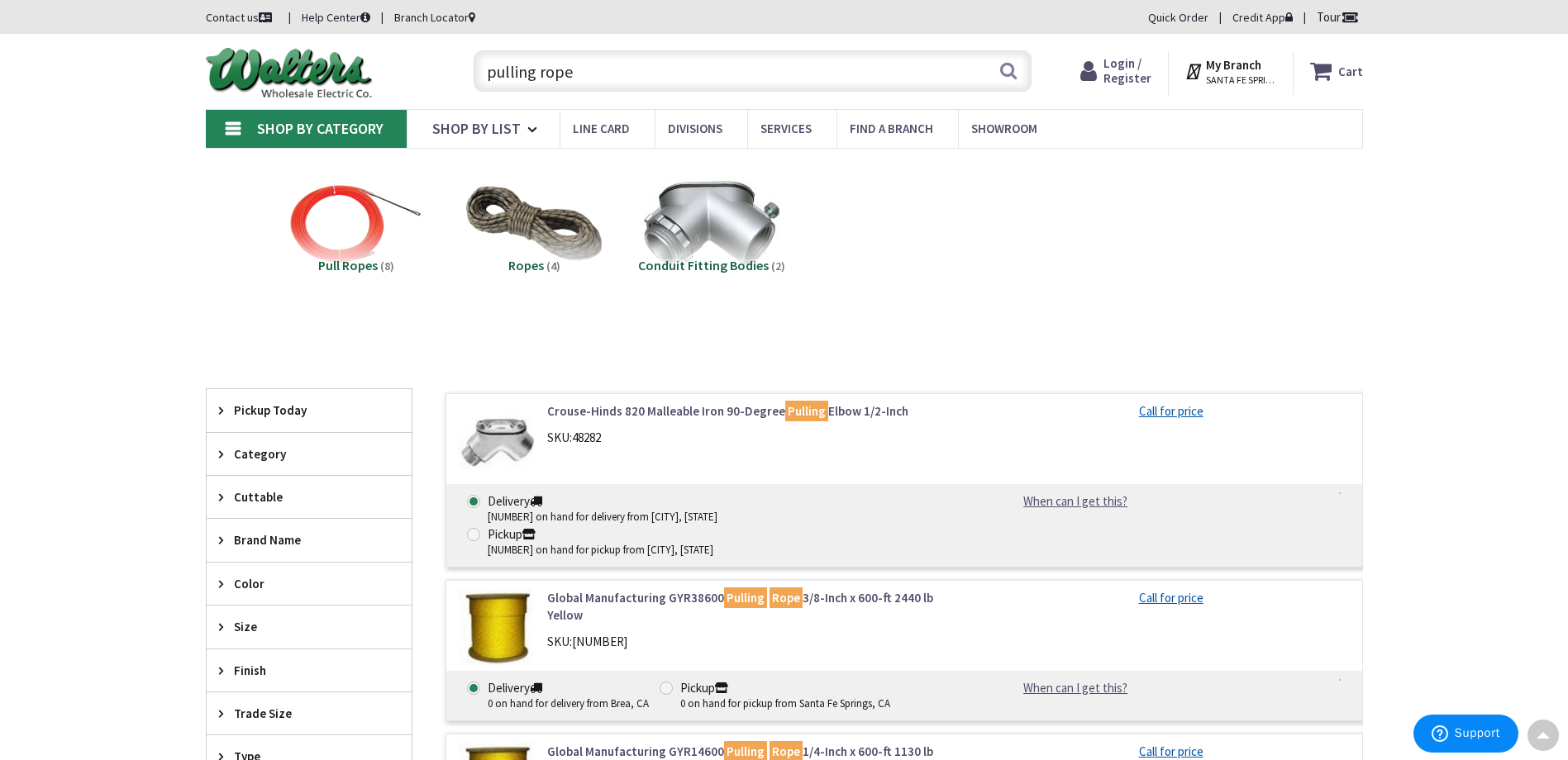 drag, startPoint x: 326, startPoint y: 401, endPoint x: 349, endPoint y: 150, distance: 252.05158 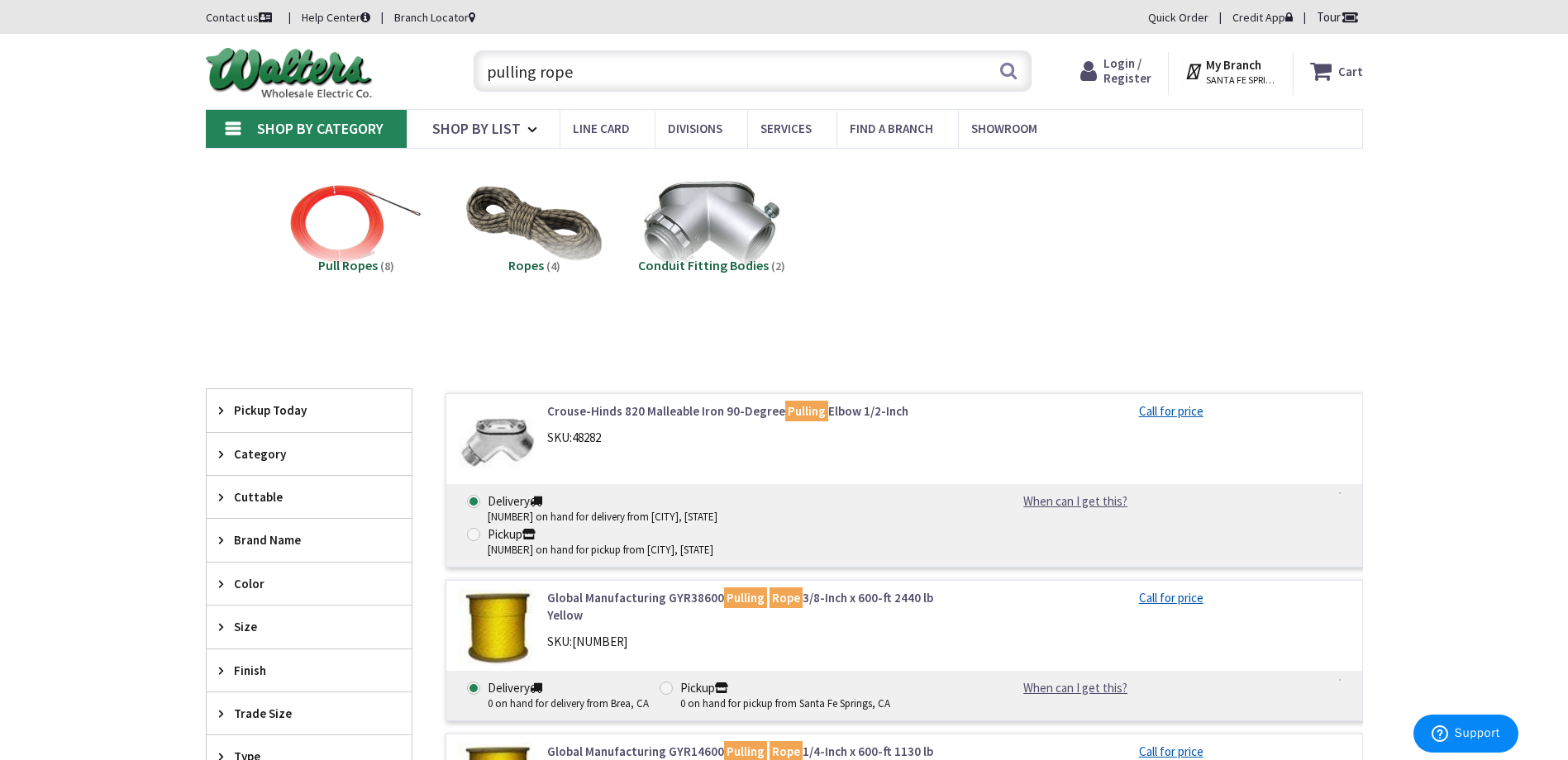 click on "pulling rope" at bounding box center [752, 71] 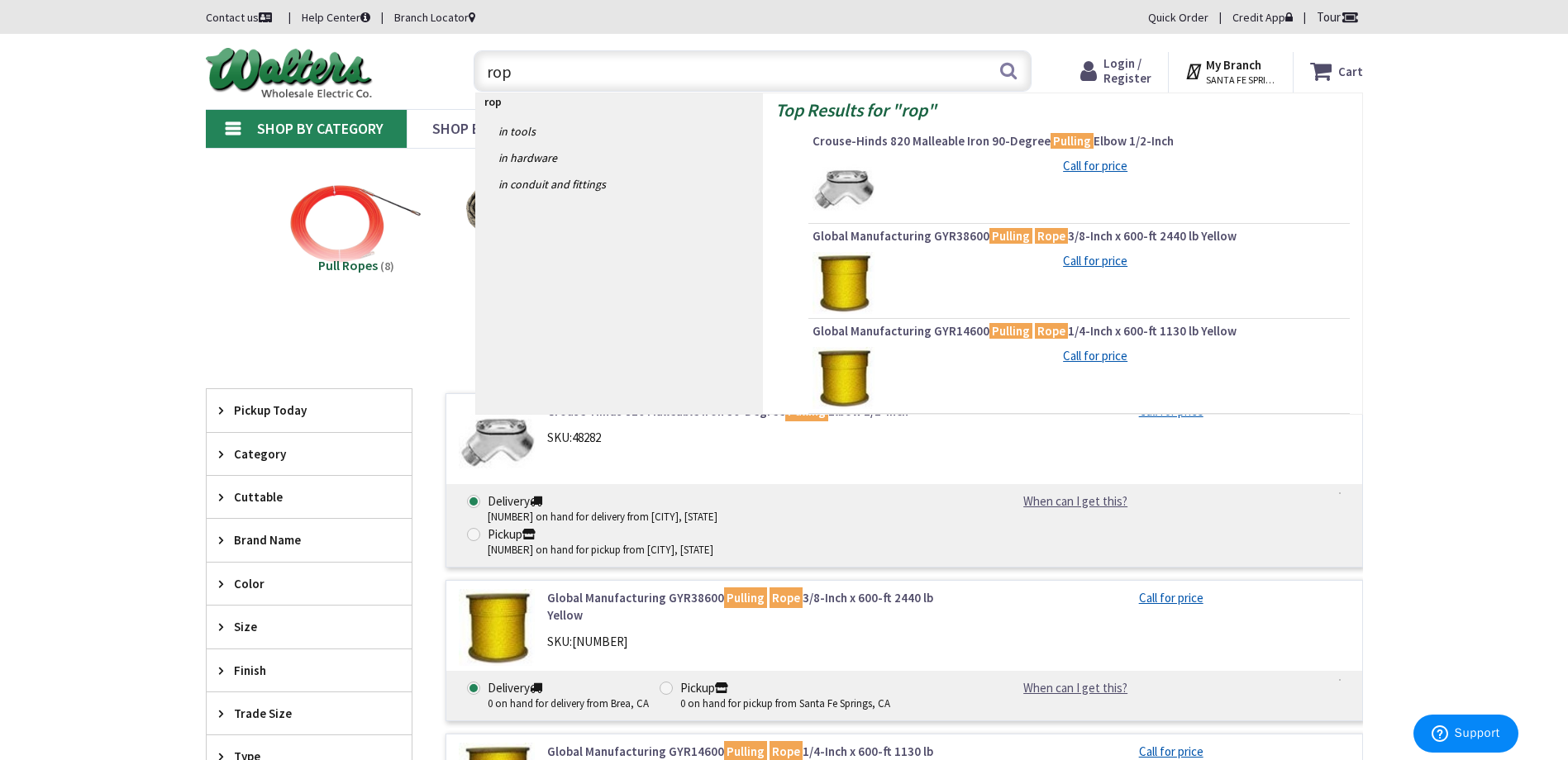 type on "rope" 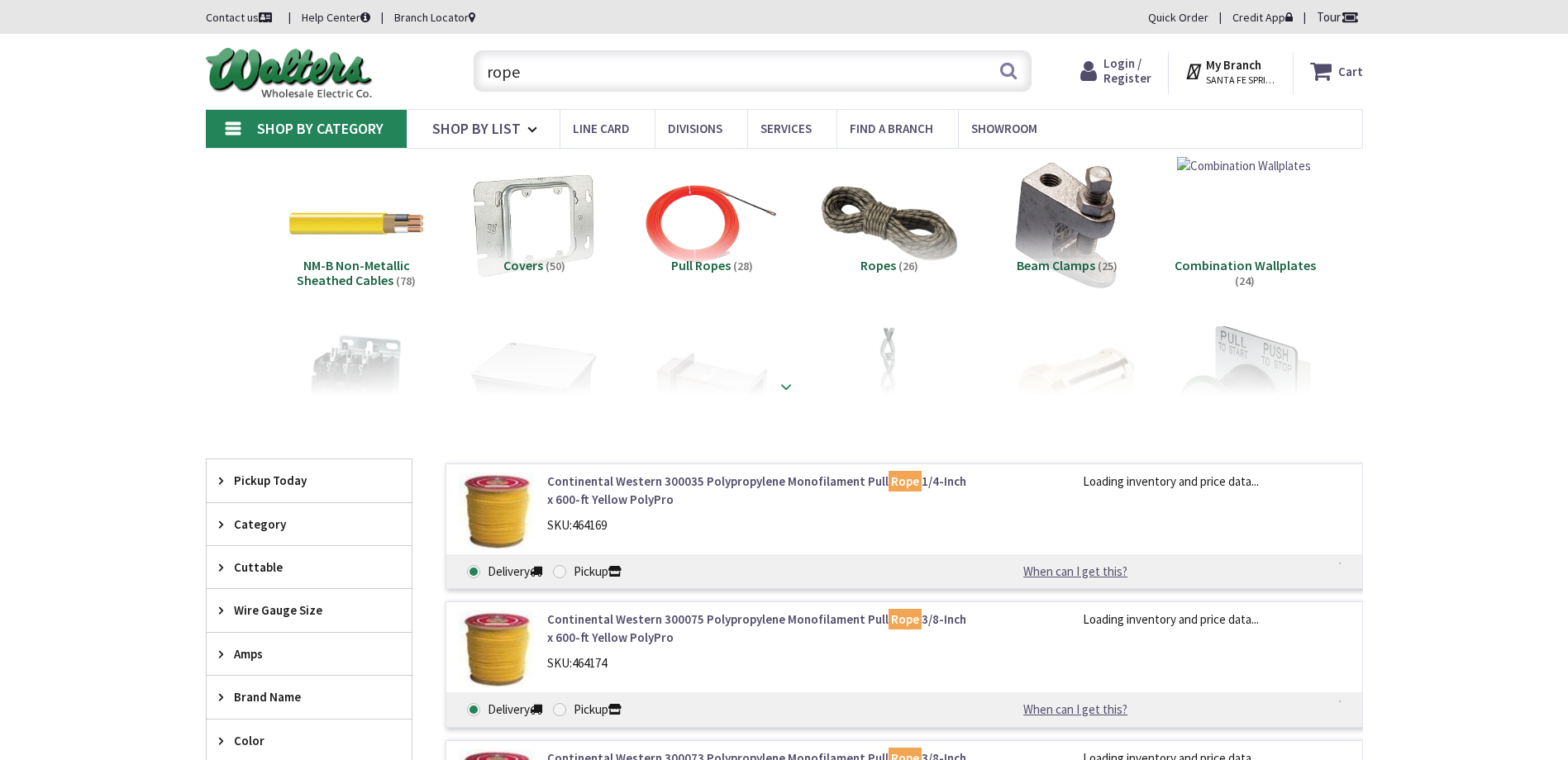scroll, scrollTop: 21, scrollLeft: 0, axis: vertical 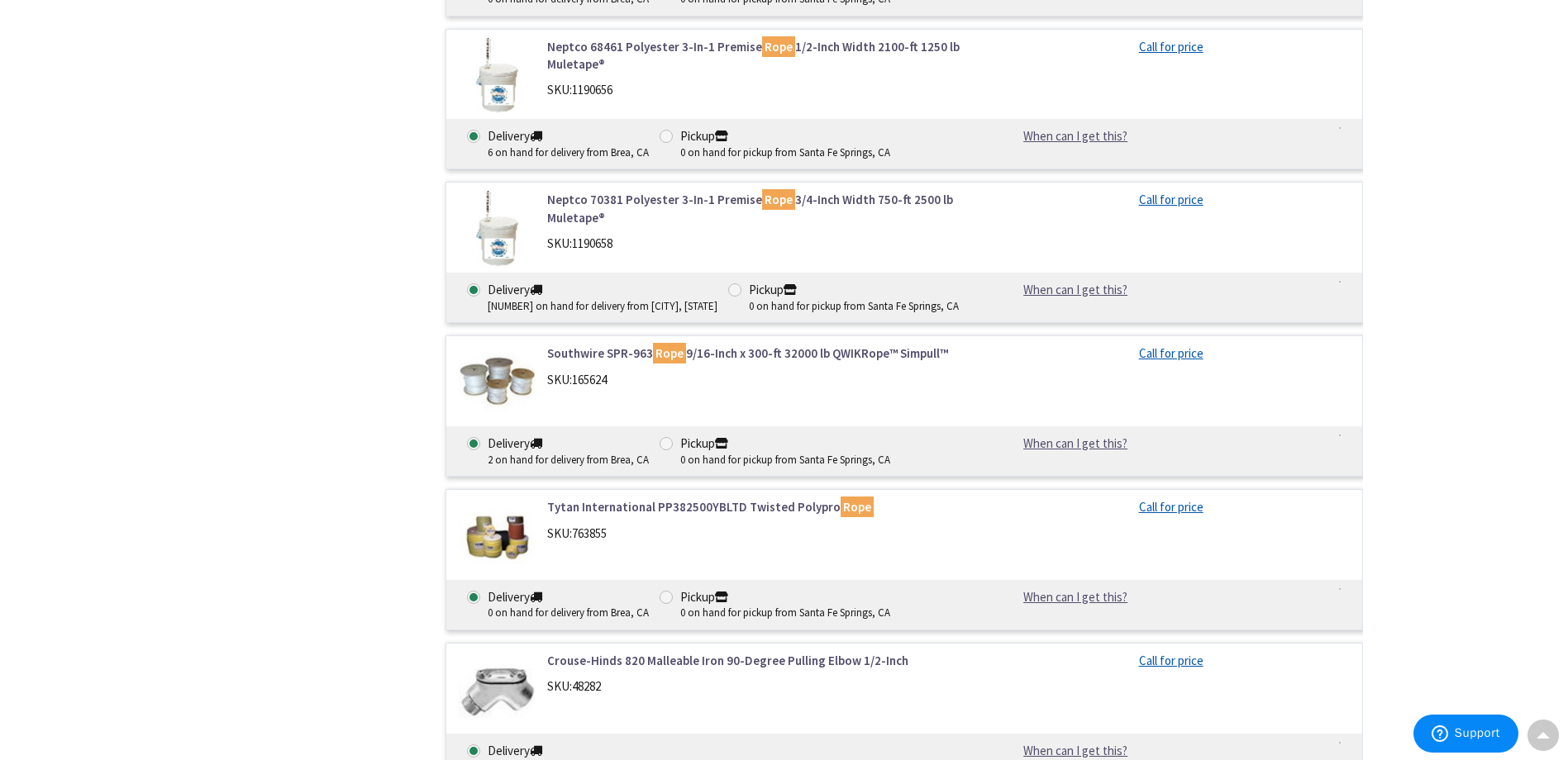 click on "Rope" at bounding box center (670, 353) 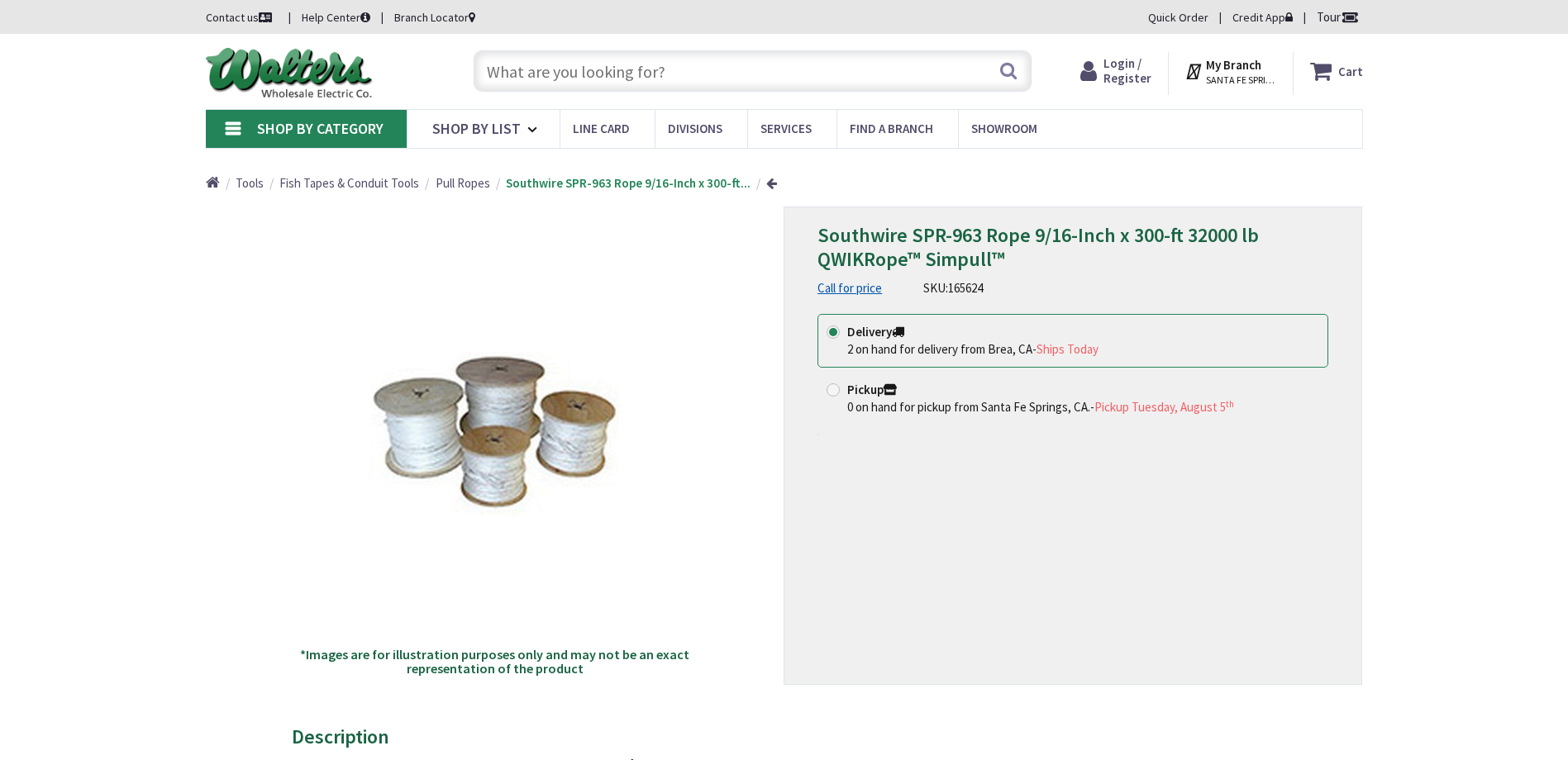 scroll, scrollTop: 0, scrollLeft: 0, axis: both 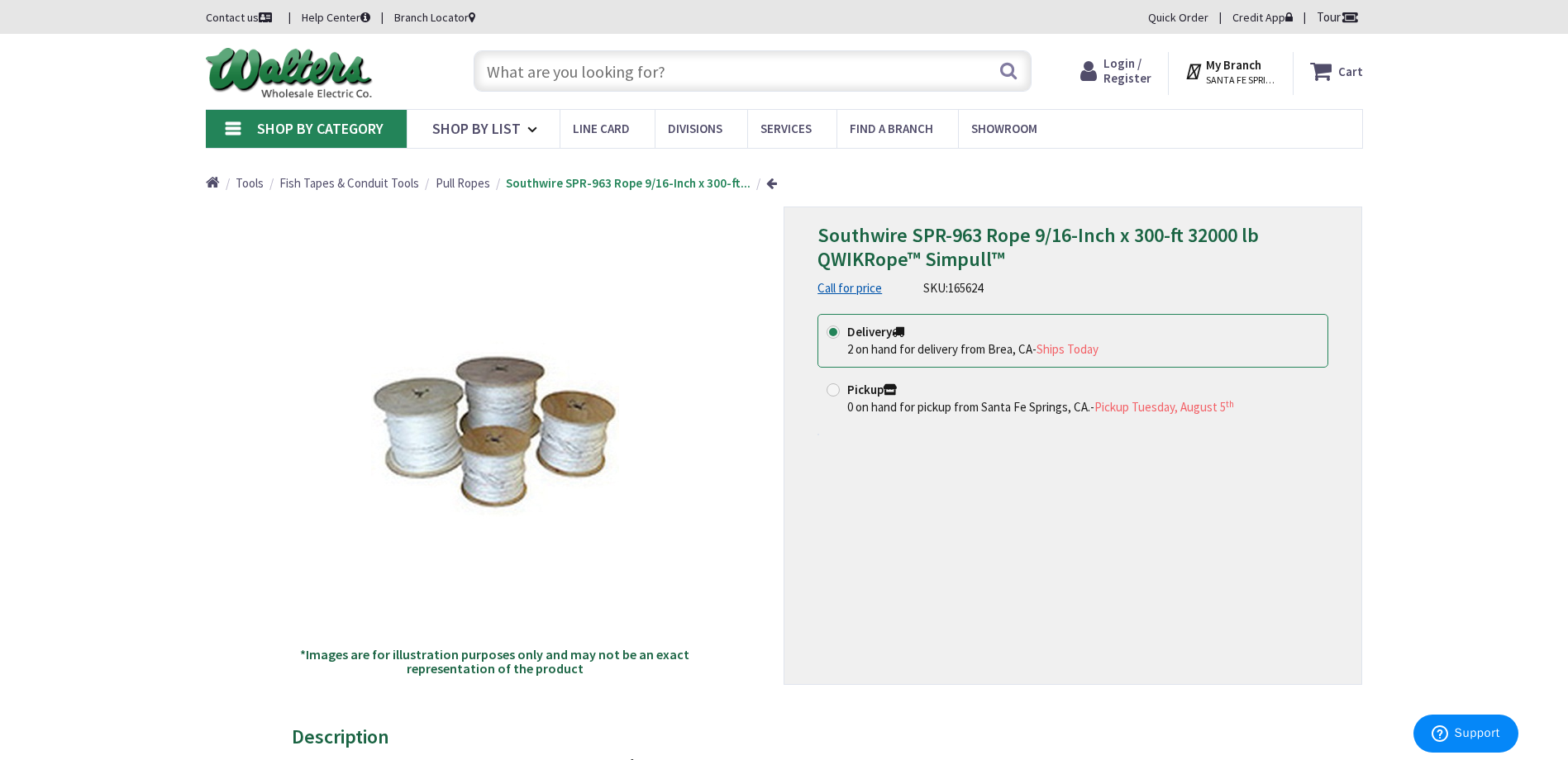 click on "165624" at bounding box center [965, 287] 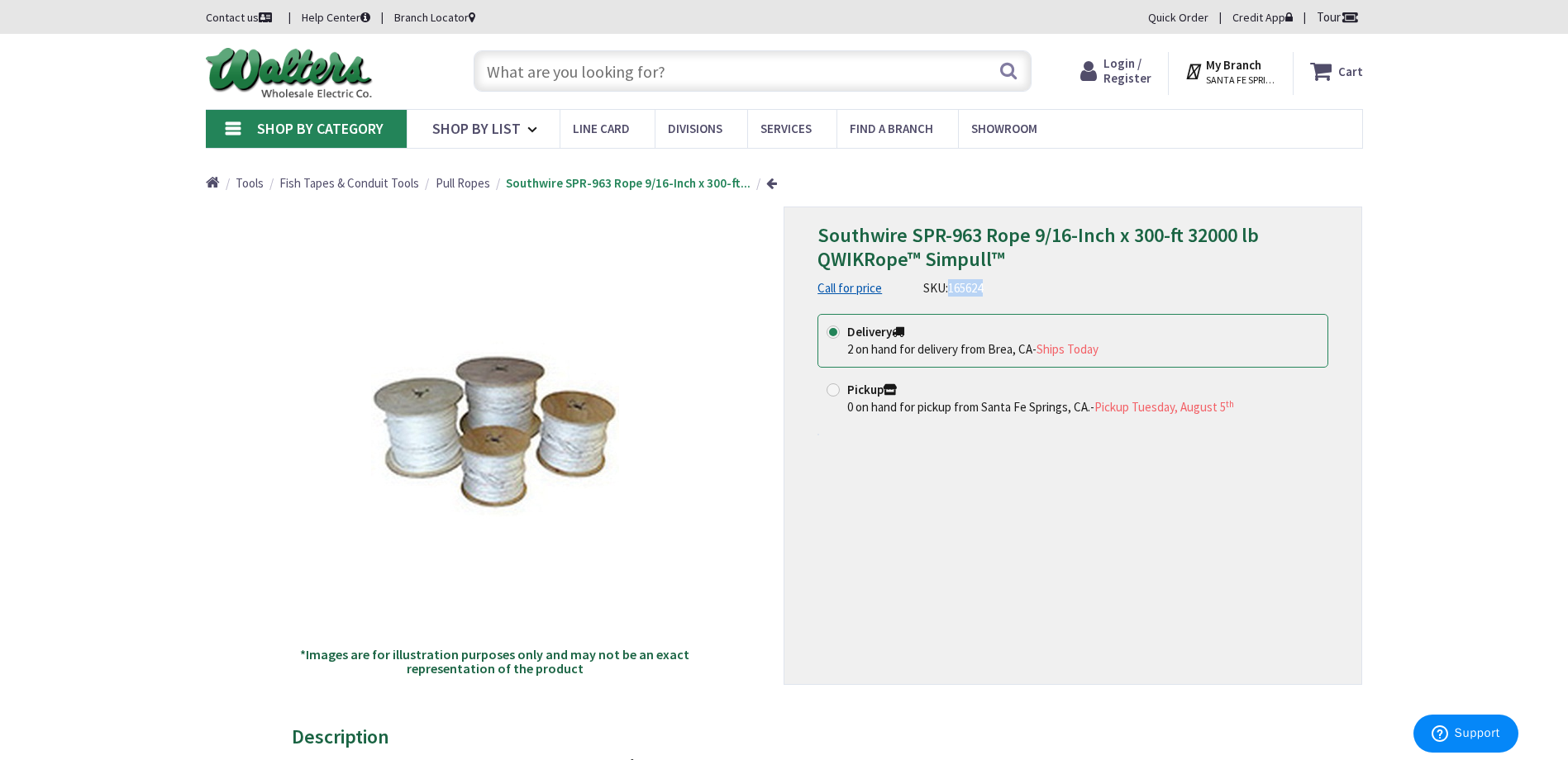 click on "165624" at bounding box center (965, 287) 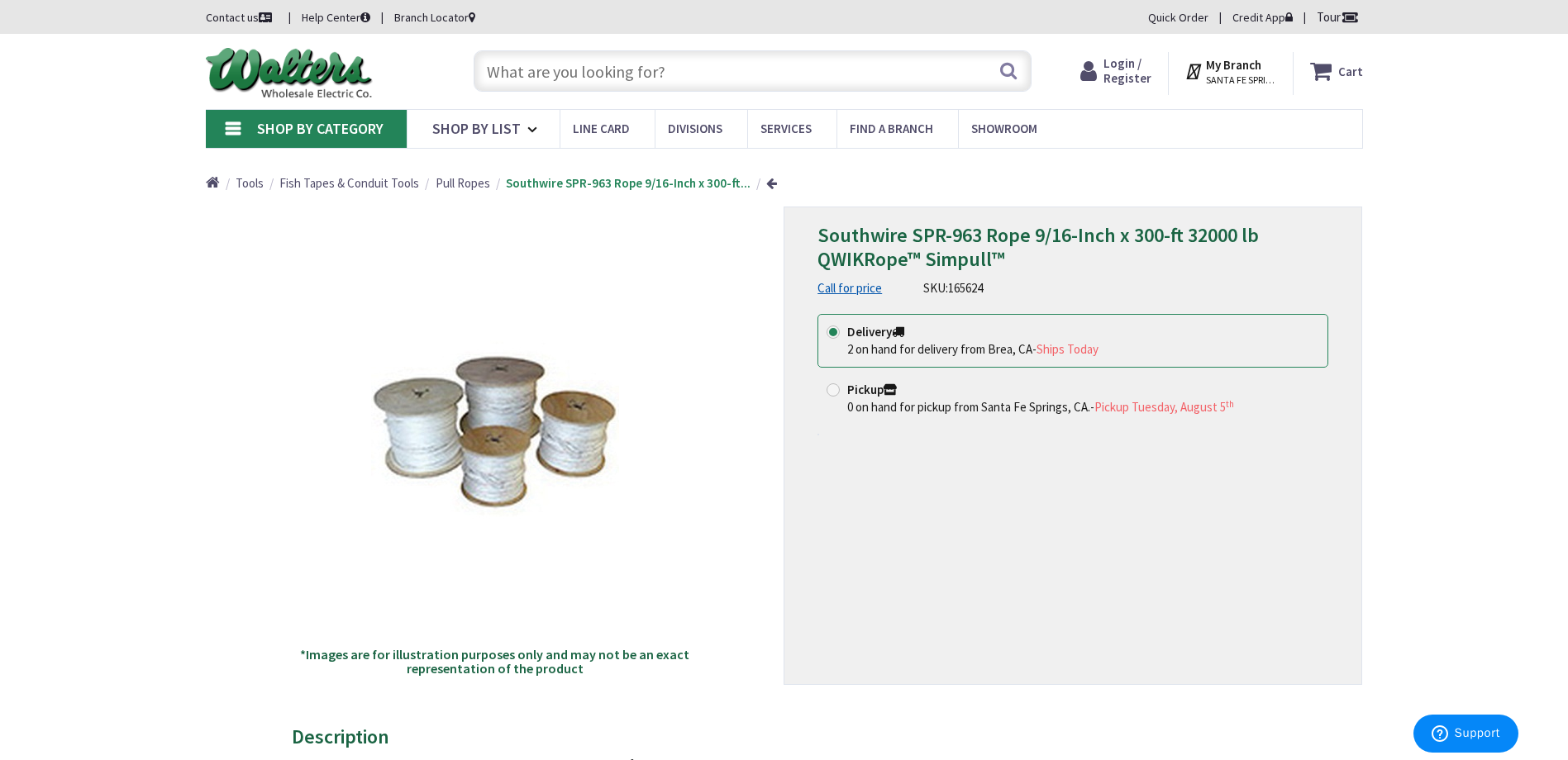 click on "Southwire SPR-963 Rope 9/16-Inch x 300-ft 32000 lb QWIKRope™ Simpull™
Call for price
SKU:                 [NUMBER]" at bounding box center [1073, 260] 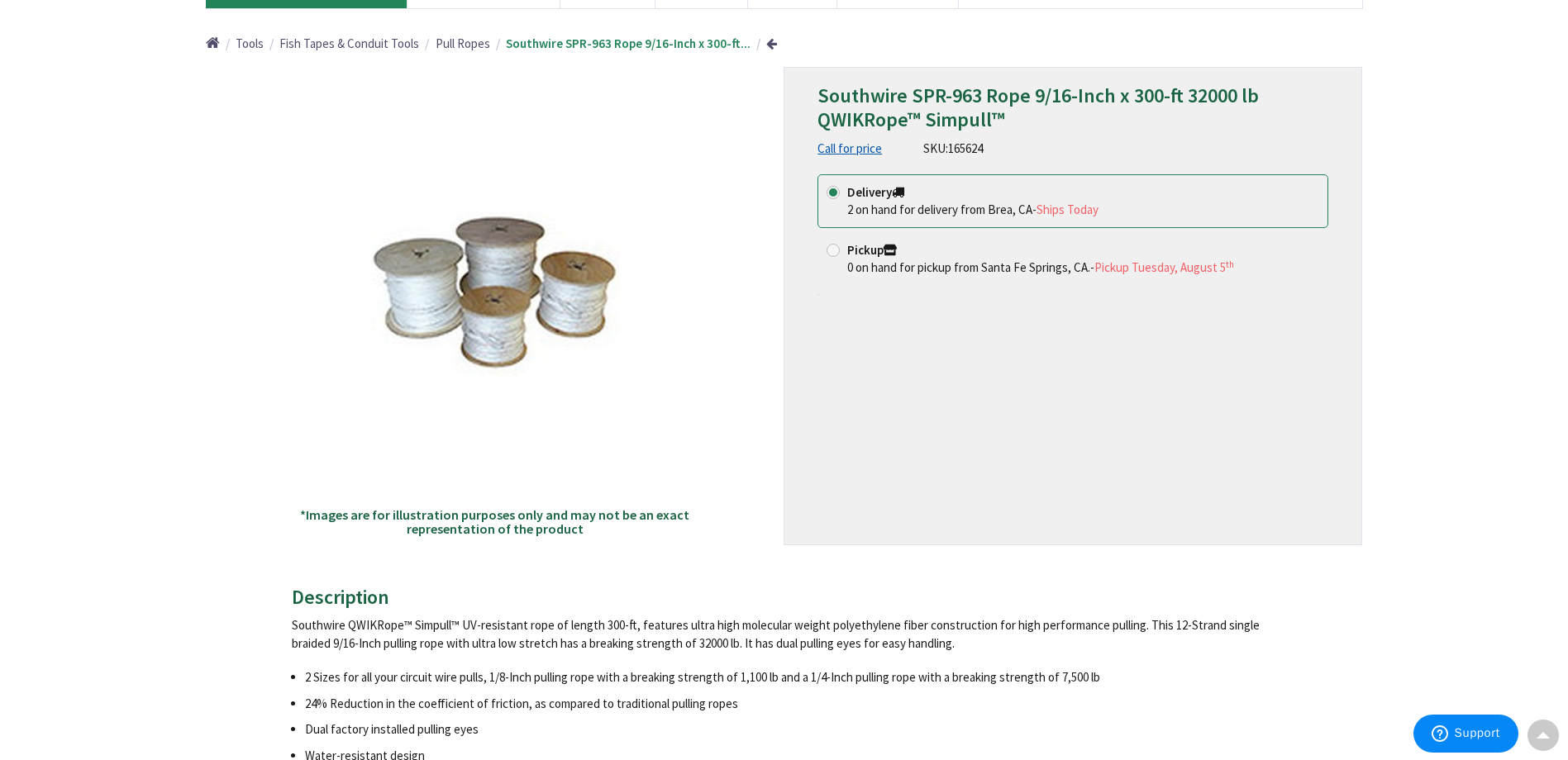 scroll, scrollTop: 0, scrollLeft: 0, axis: both 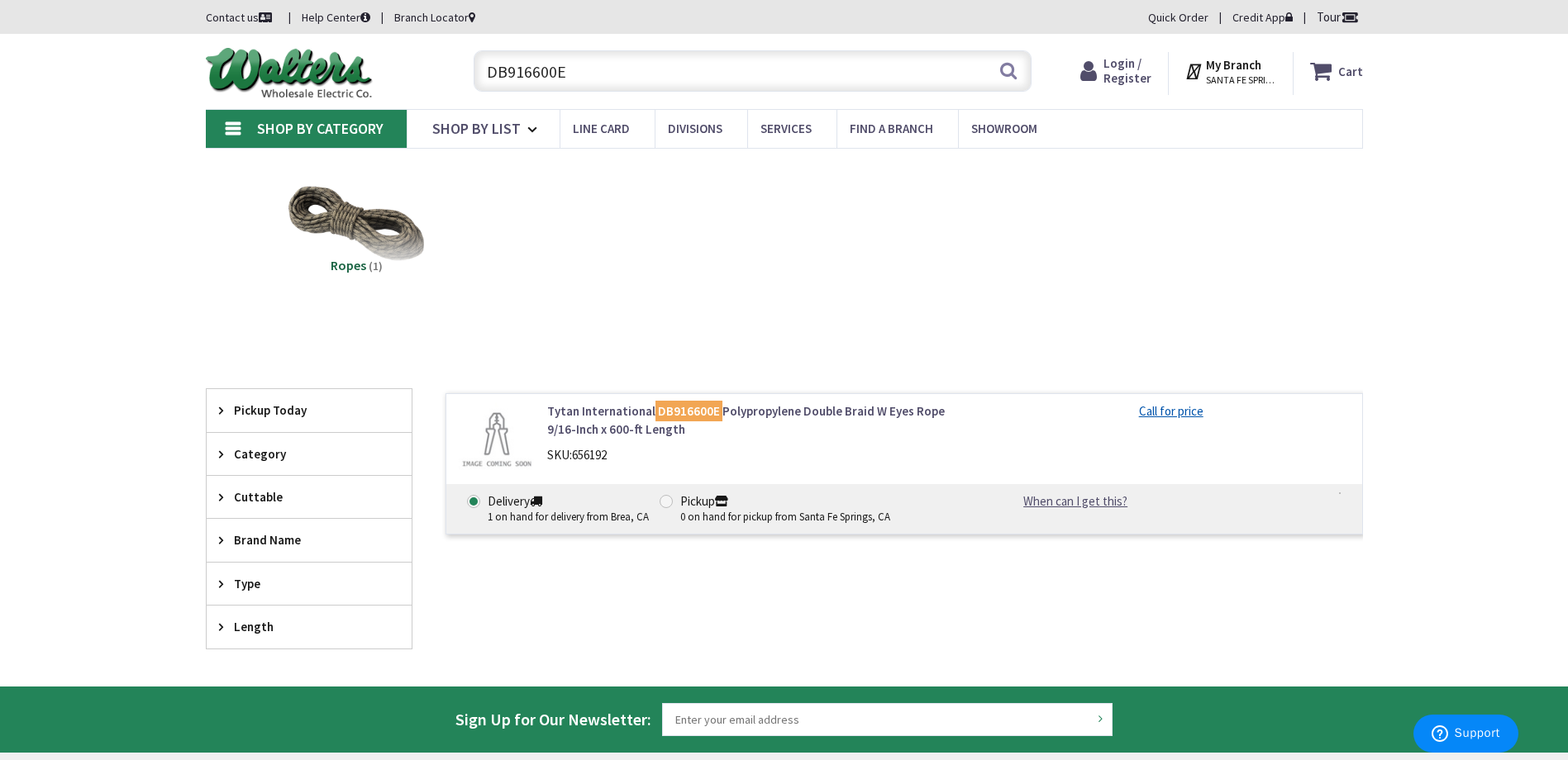 click on "Tytan International  DB916600E  Polypropylene Double Braid W Eyes Rope 9/16-Inch x 600-ft Length" at bounding box center [757, 420] 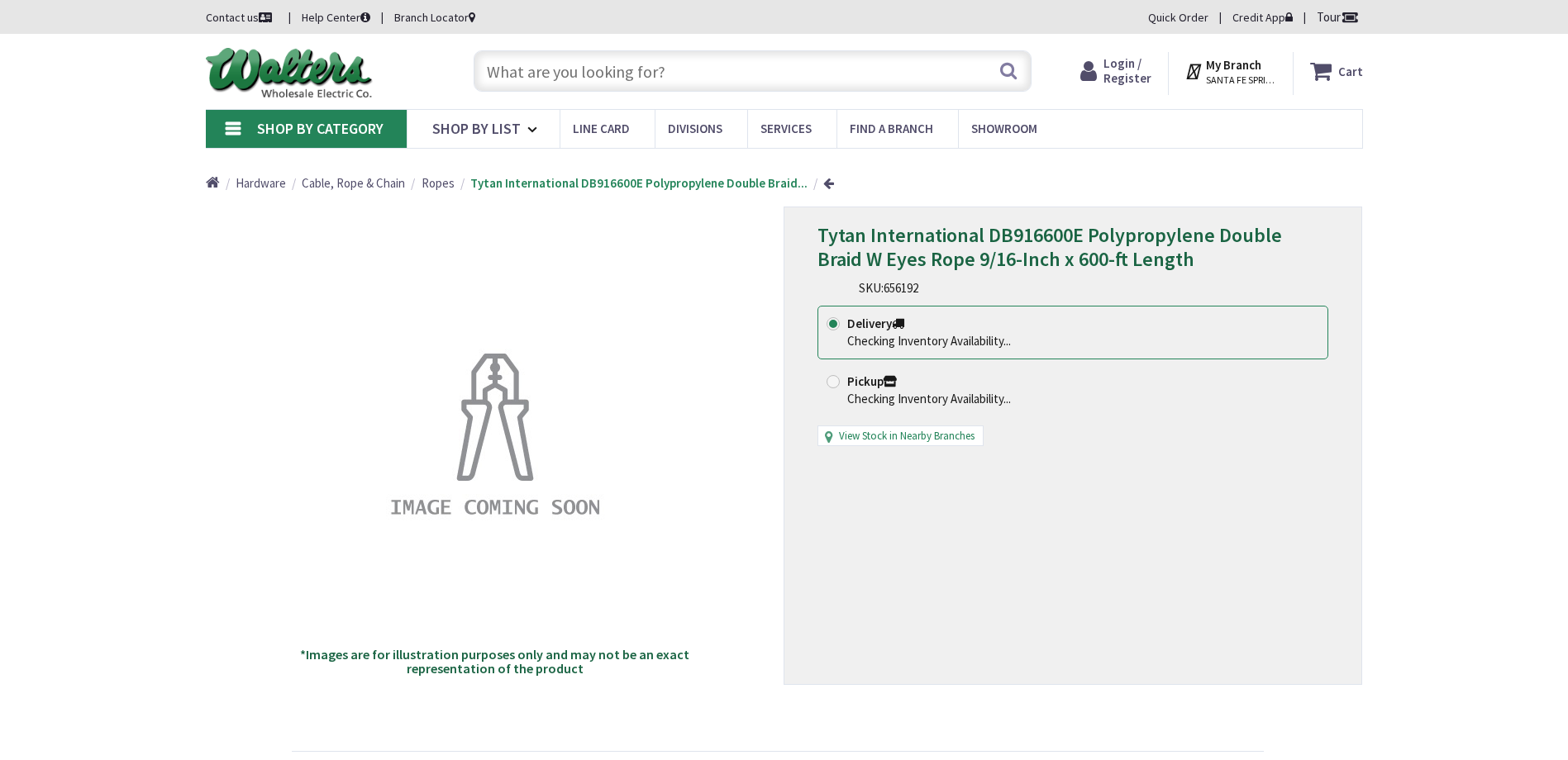 scroll, scrollTop: 0, scrollLeft: 0, axis: both 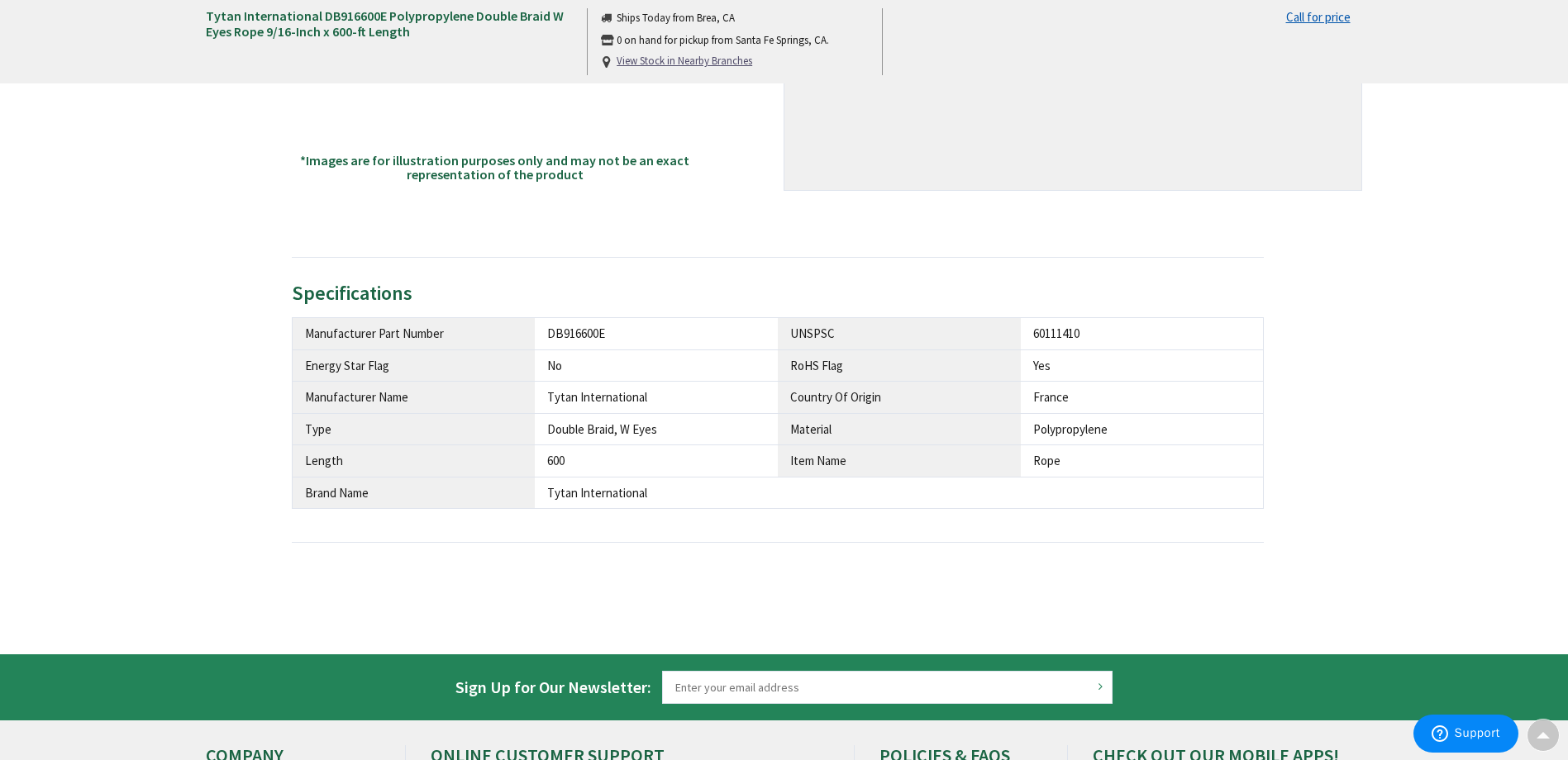 click on "DB916600E" at bounding box center (656, 333) 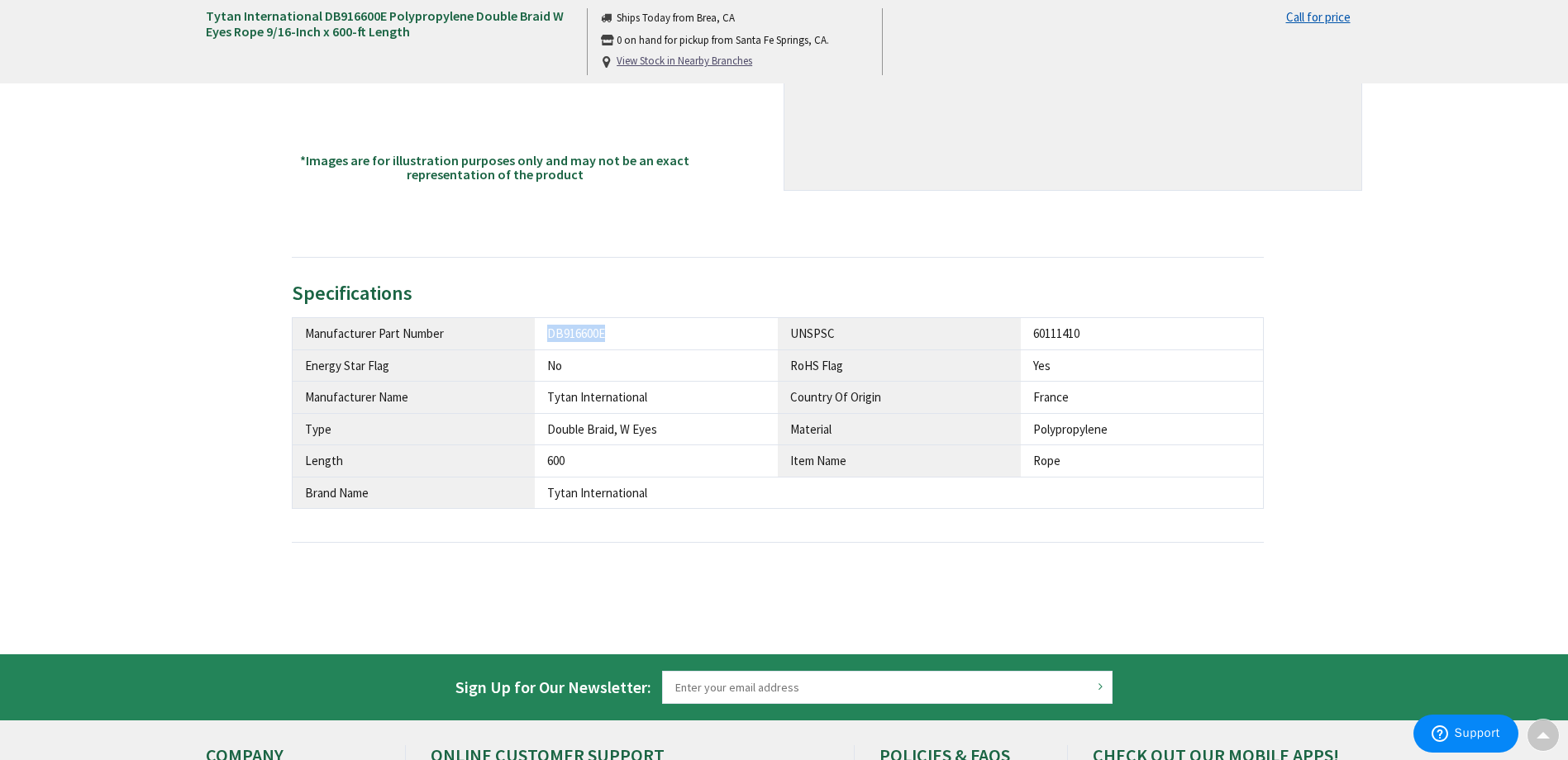 click on "DB916600E" at bounding box center (656, 333) 